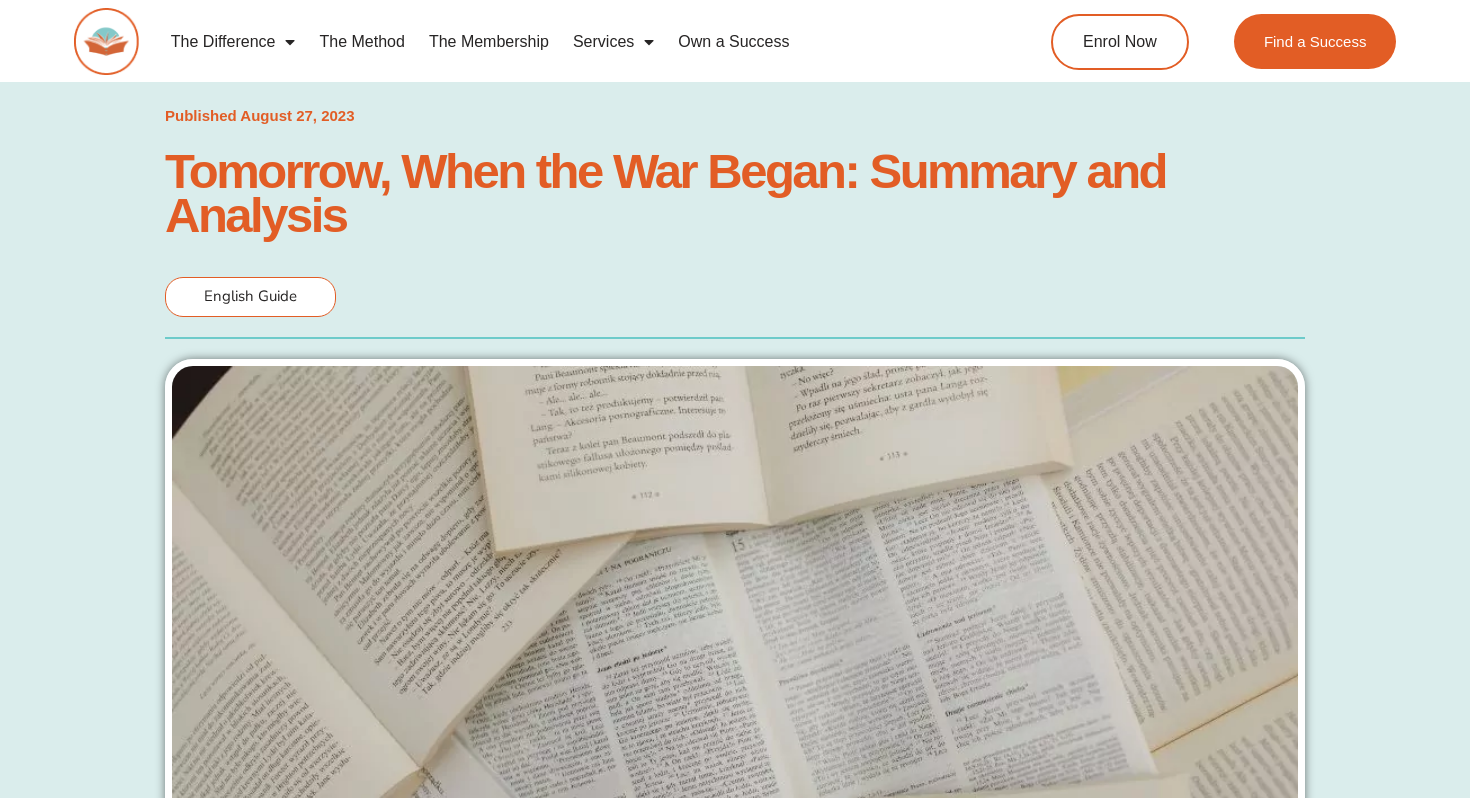 scroll, scrollTop: 1412, scrollLeft: 0, axis: vertical 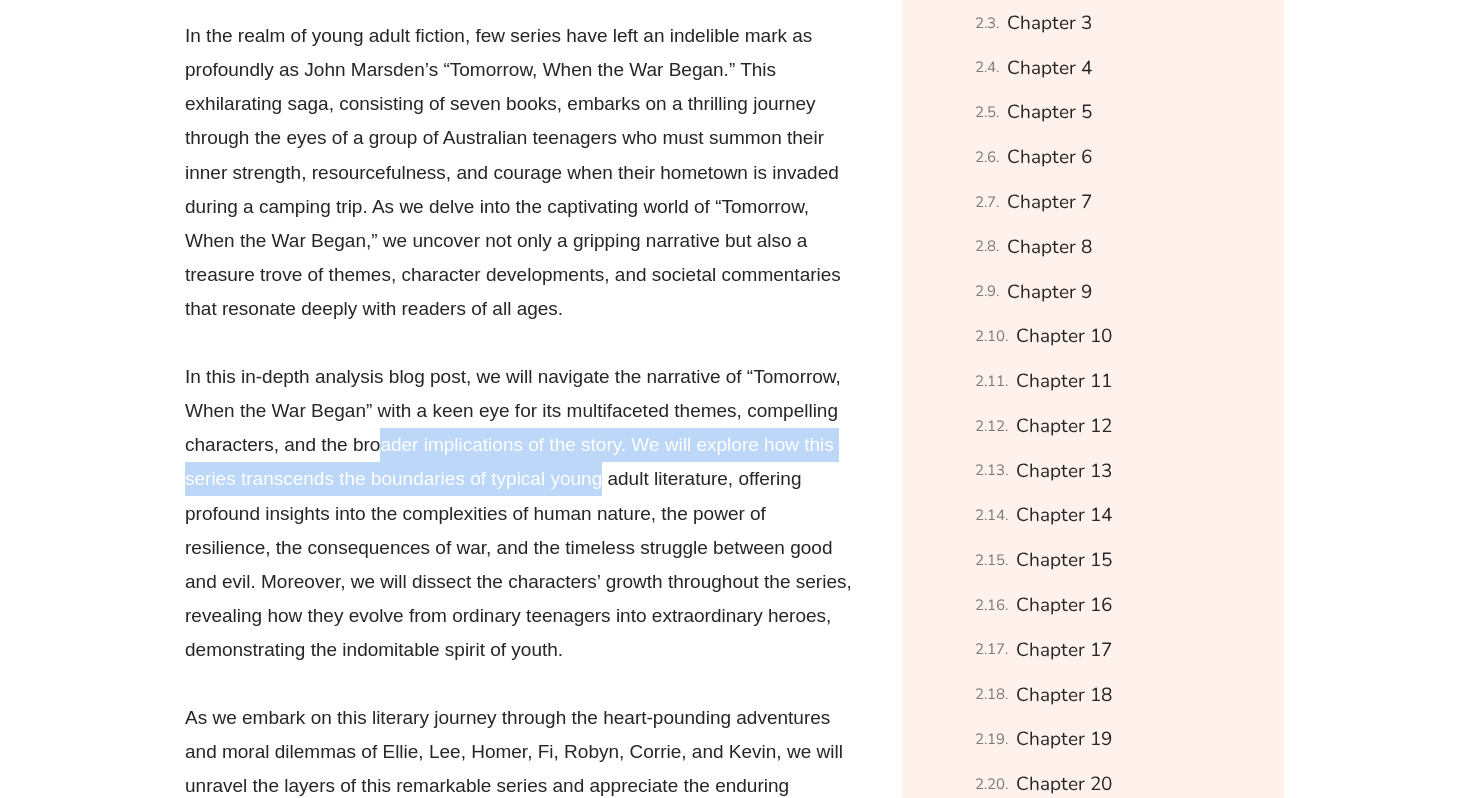 drag, startPoint x: 598, startPoint y: 495, endPoint x: 379, endPoint y: 448, distance: 223.9866 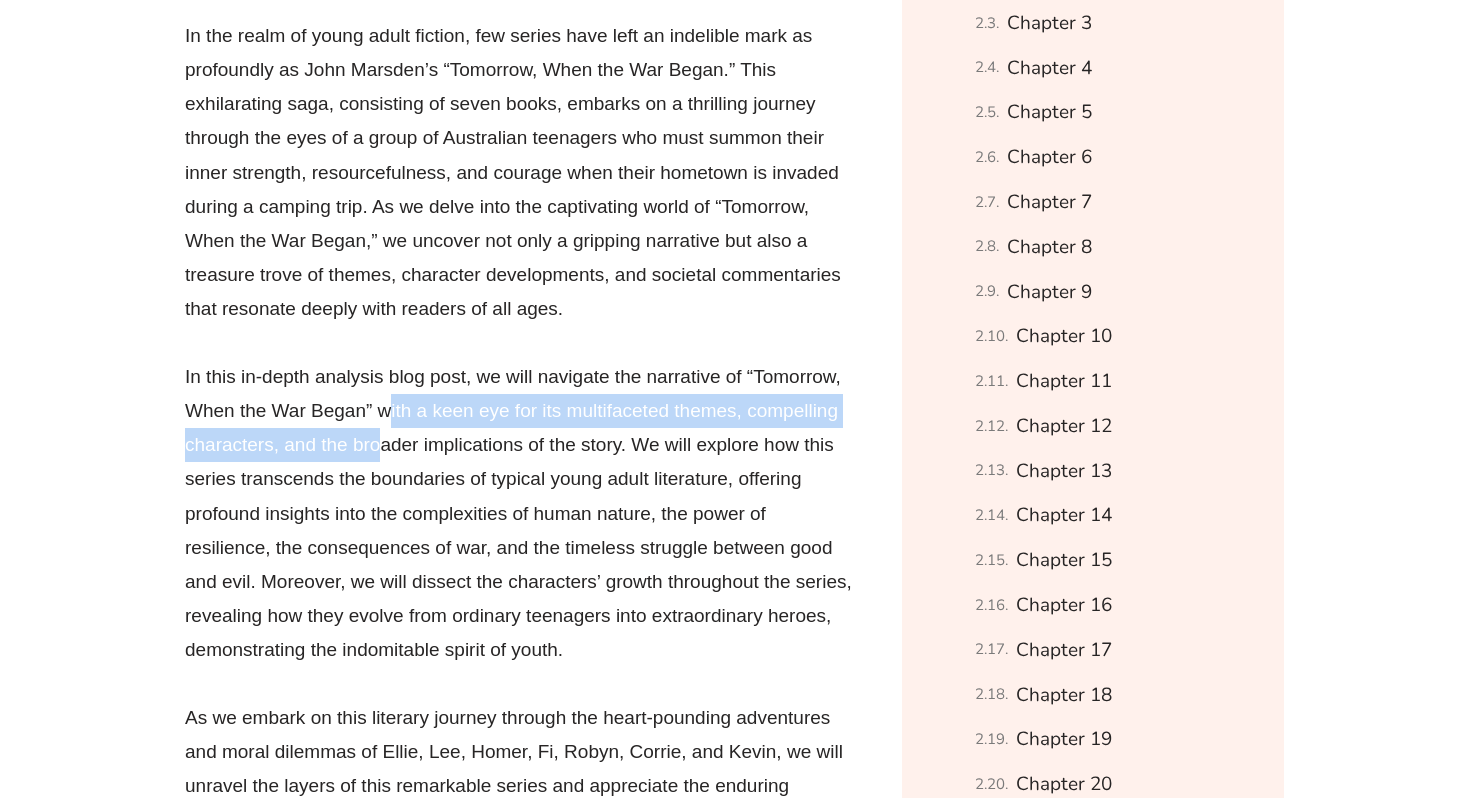 drag, startPoint x: 379, startPoint y: 448, endPoint x: 387, endPoint y: 419, distance: 30.083218 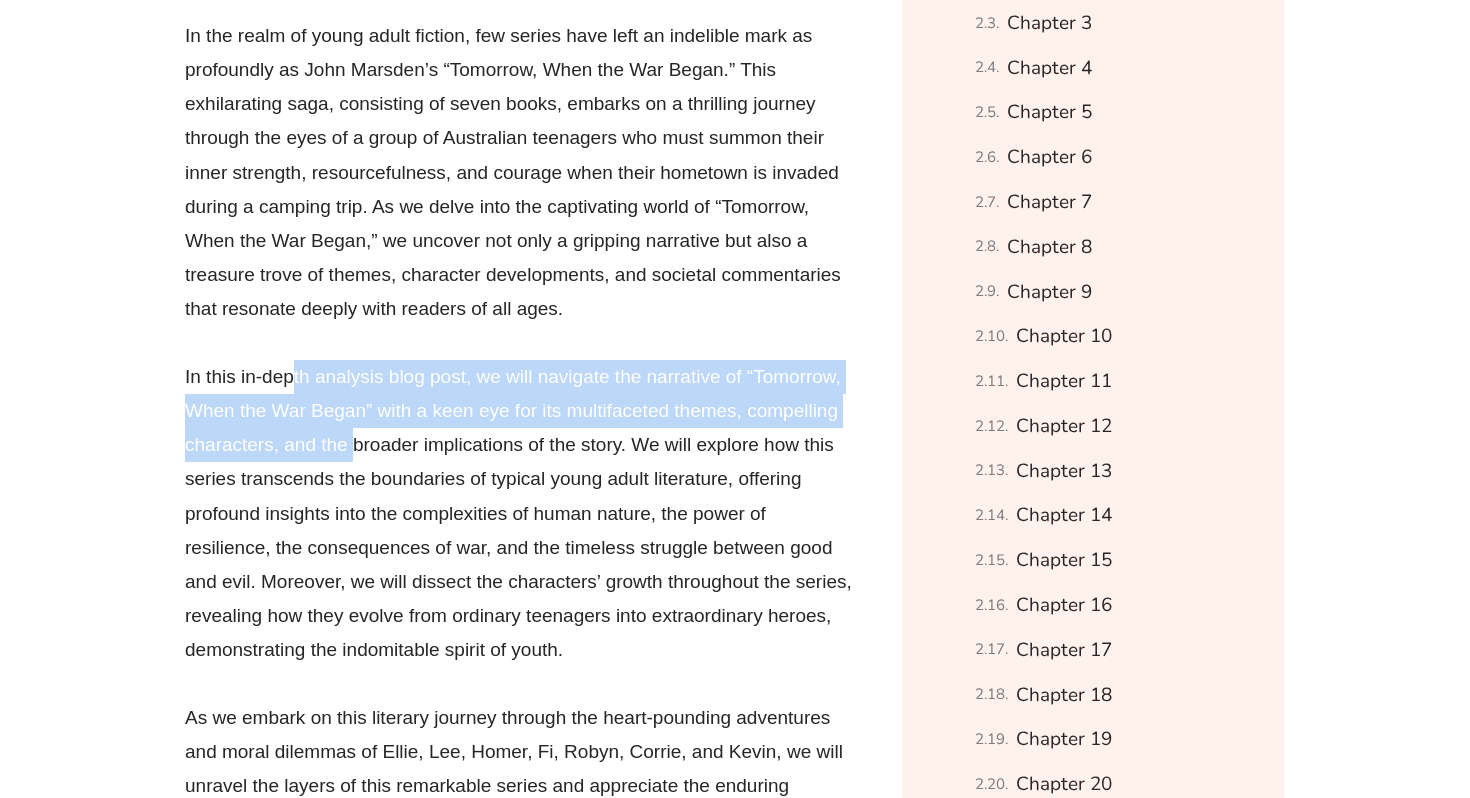 drag, startPoint x: 291, startPoint y: 367, endPoint x: 352, endPoint y: 449, distance: 102.20078 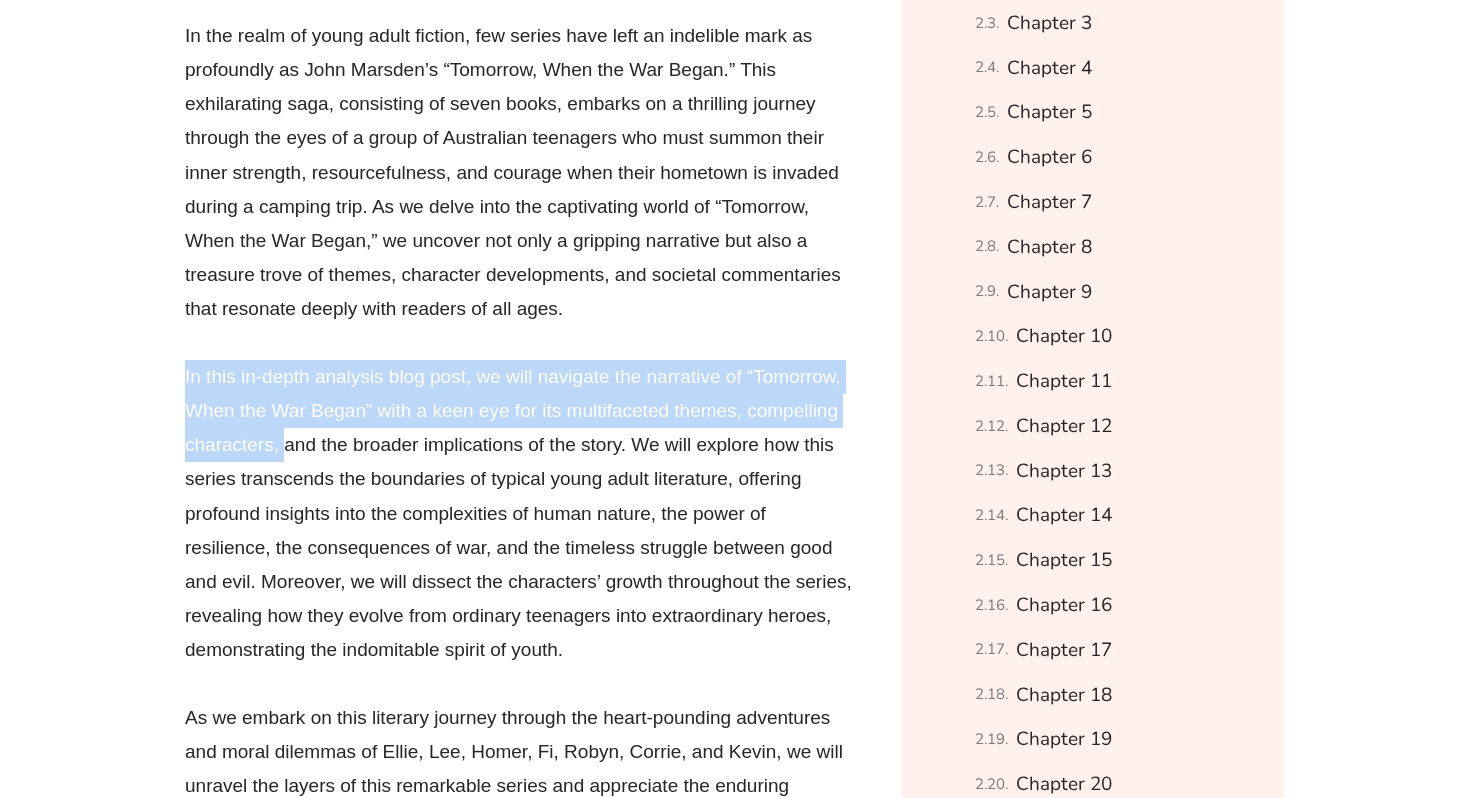 drag, startPoint x: 172, startPoint y: 380, endPoint x: 288, endPoint y: 429, distance: 125.92458 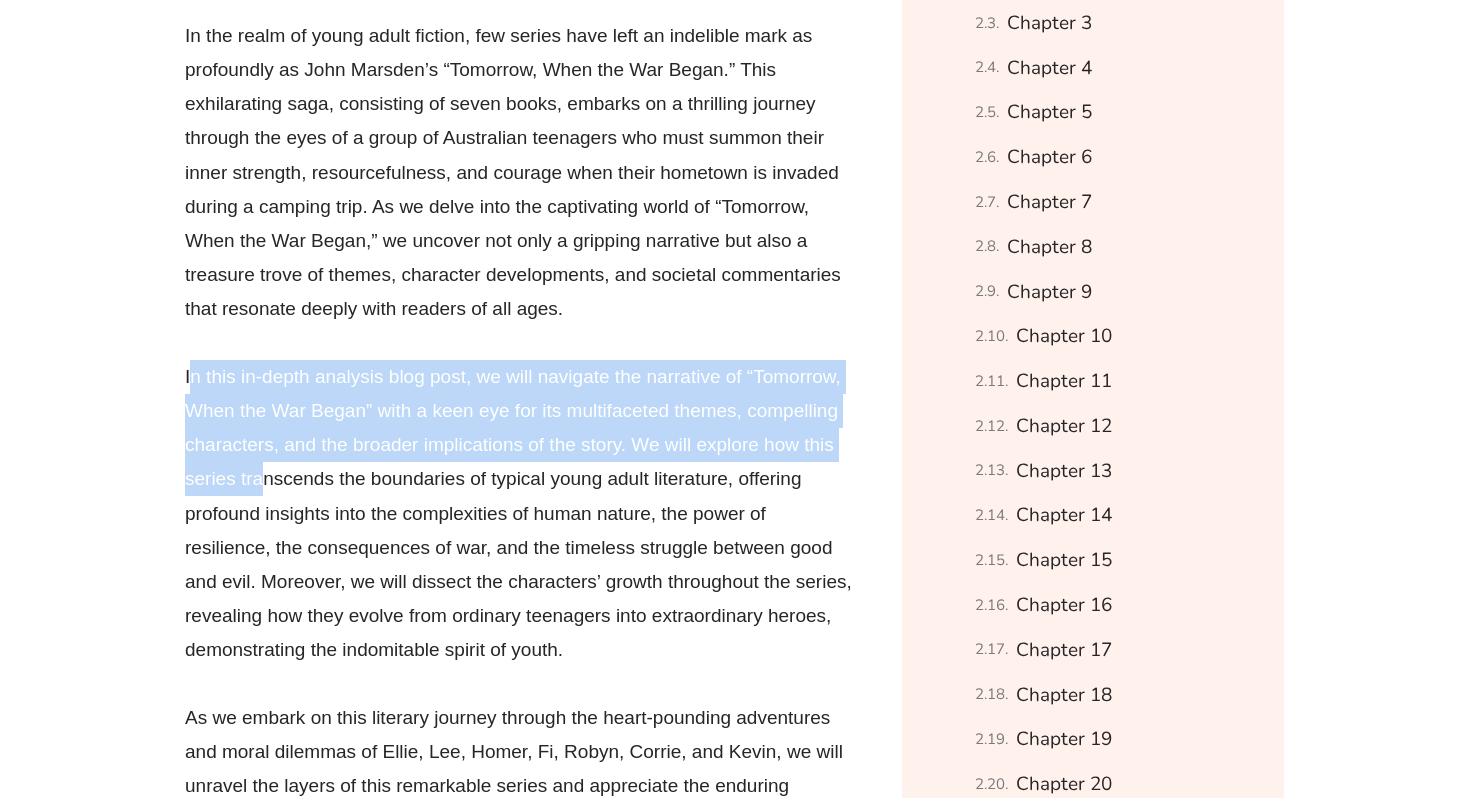 drag, startPoint x: 190, startPoint y: 373, endPoint x: 268, endPoint y: 465, distance: 120.61509 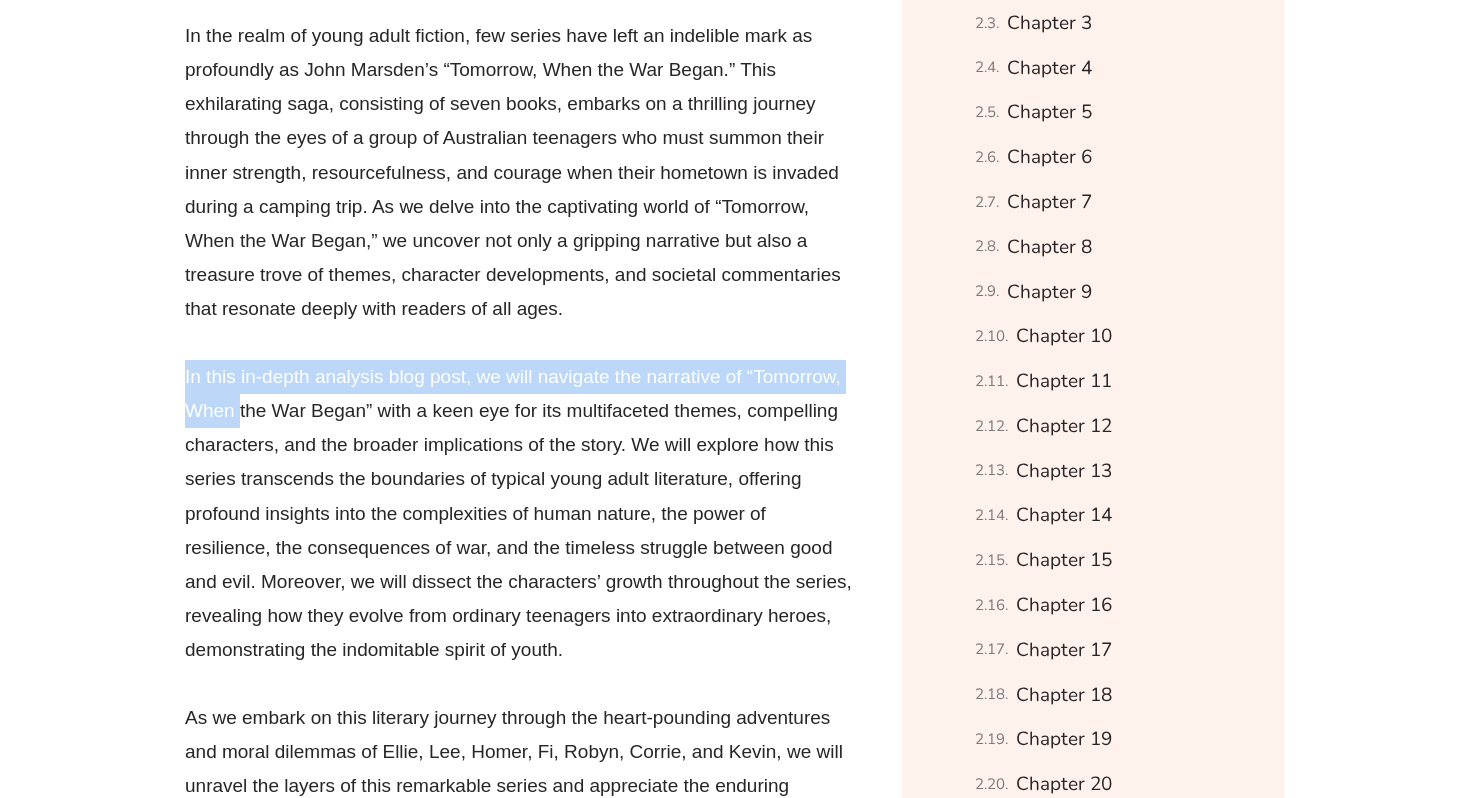 drag, startPoint x: 168, startPoint y: 366, endPoint x: 271, endPoint y: 442, distance: 128.0039 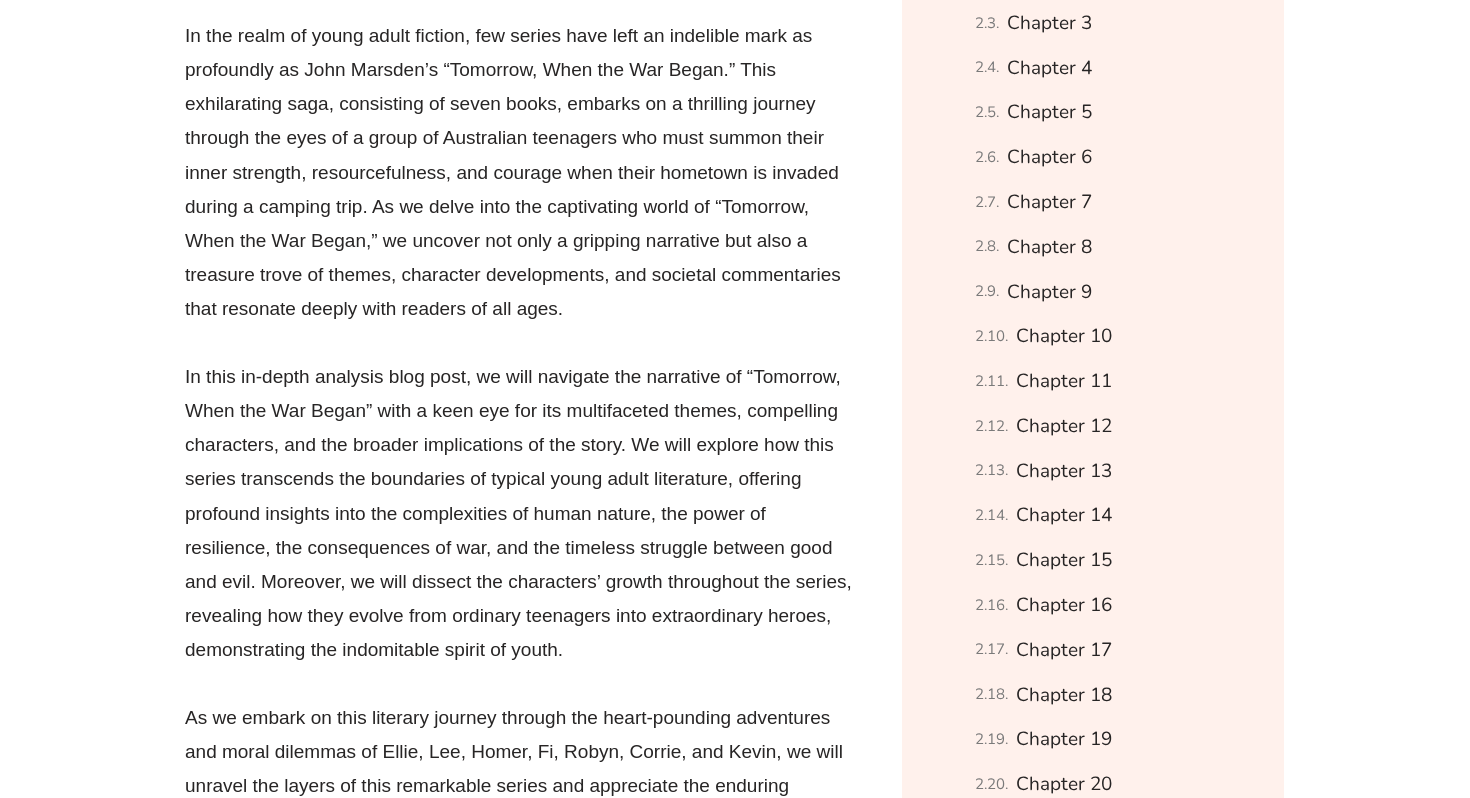 drag, startPoint x: 271, startPoint y: 442, endPoint x: 316, endPoint y: 452, distance: 46.09772 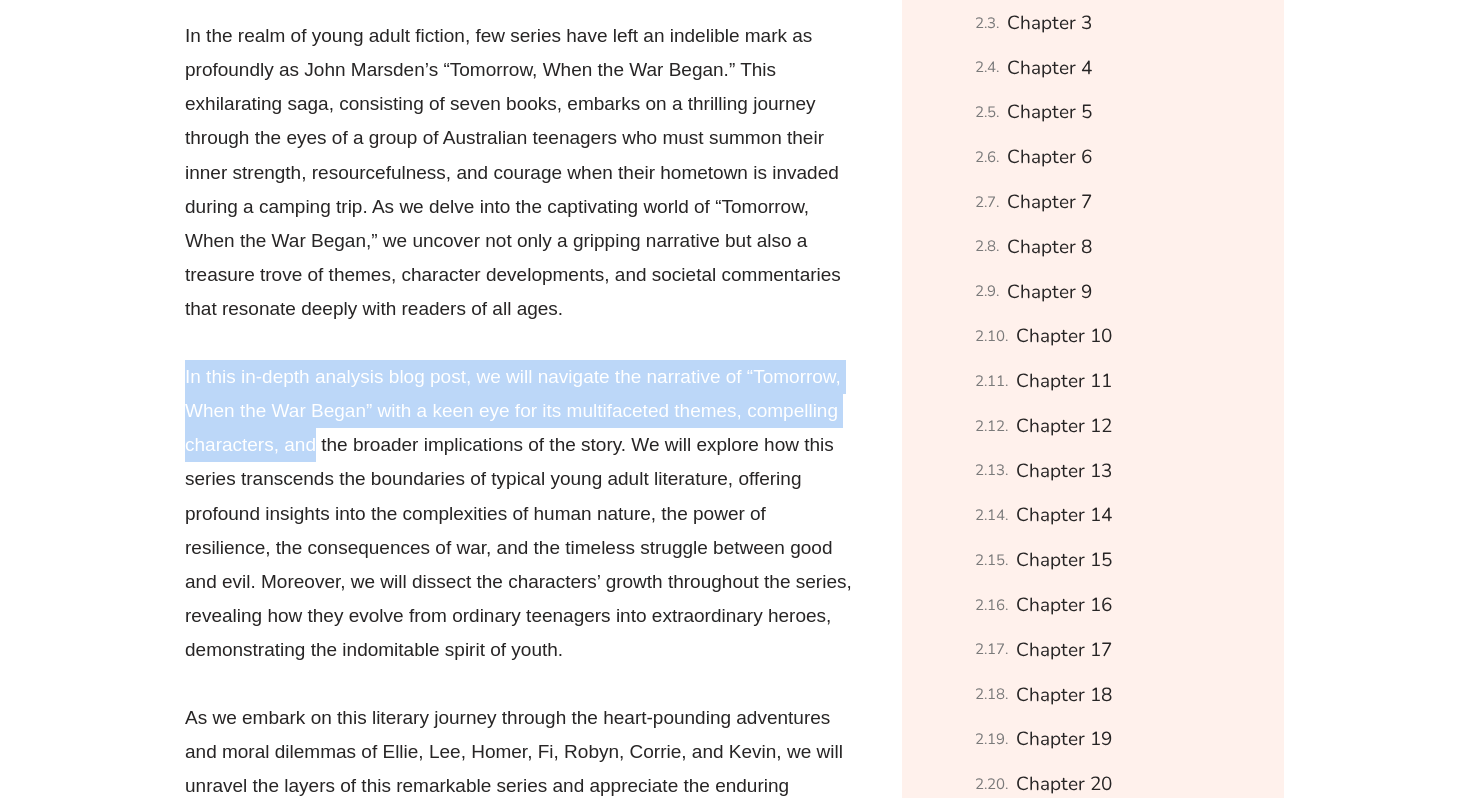 drag, startPoint x: 316, startPoint y: 452, endPoint x: 164, endPoint y: 364, distance: 175.63599 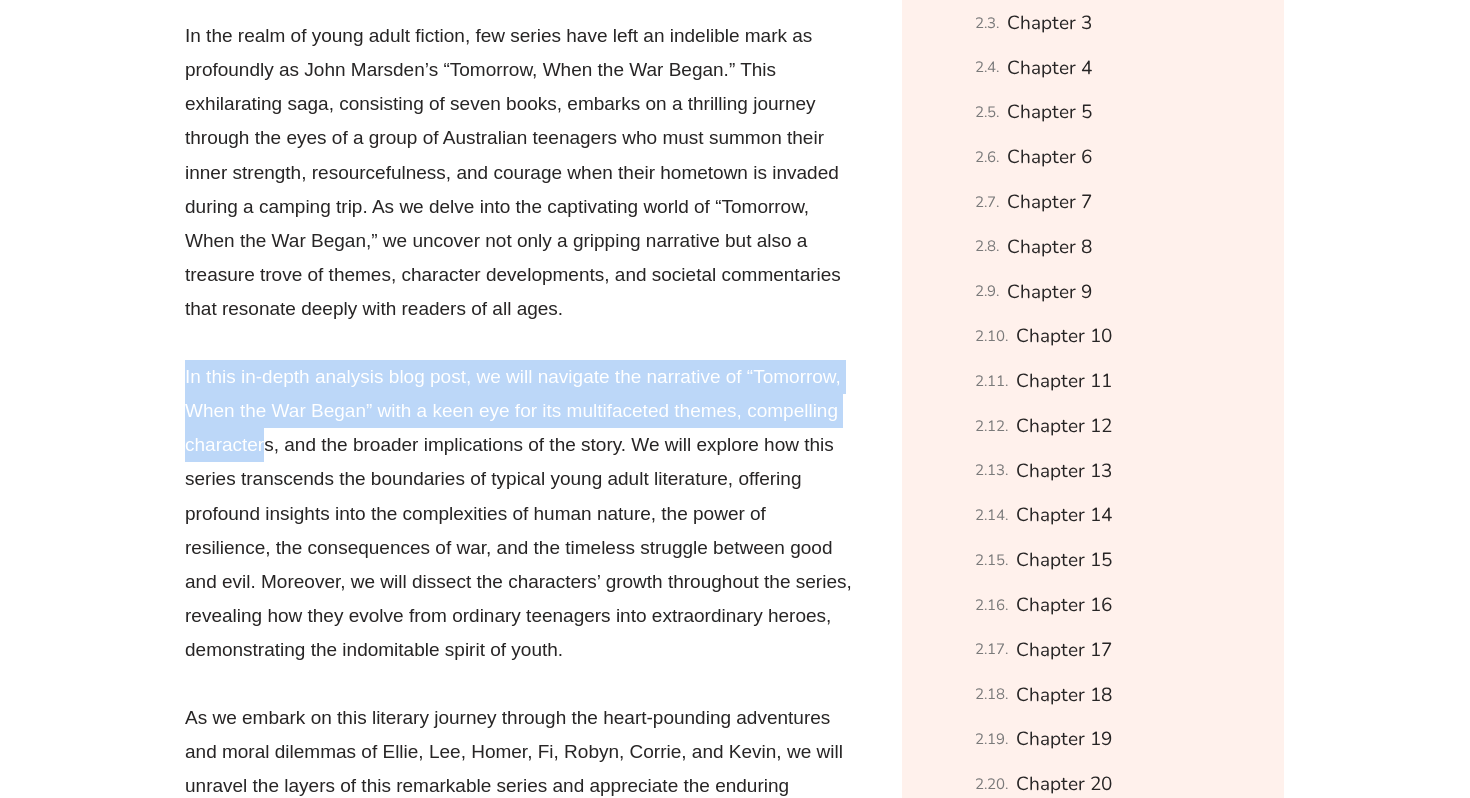 drag, startPoint x: 164, startPoint y: 366, endPoint x: 267, endPoint y: 447, distance: 131.03435 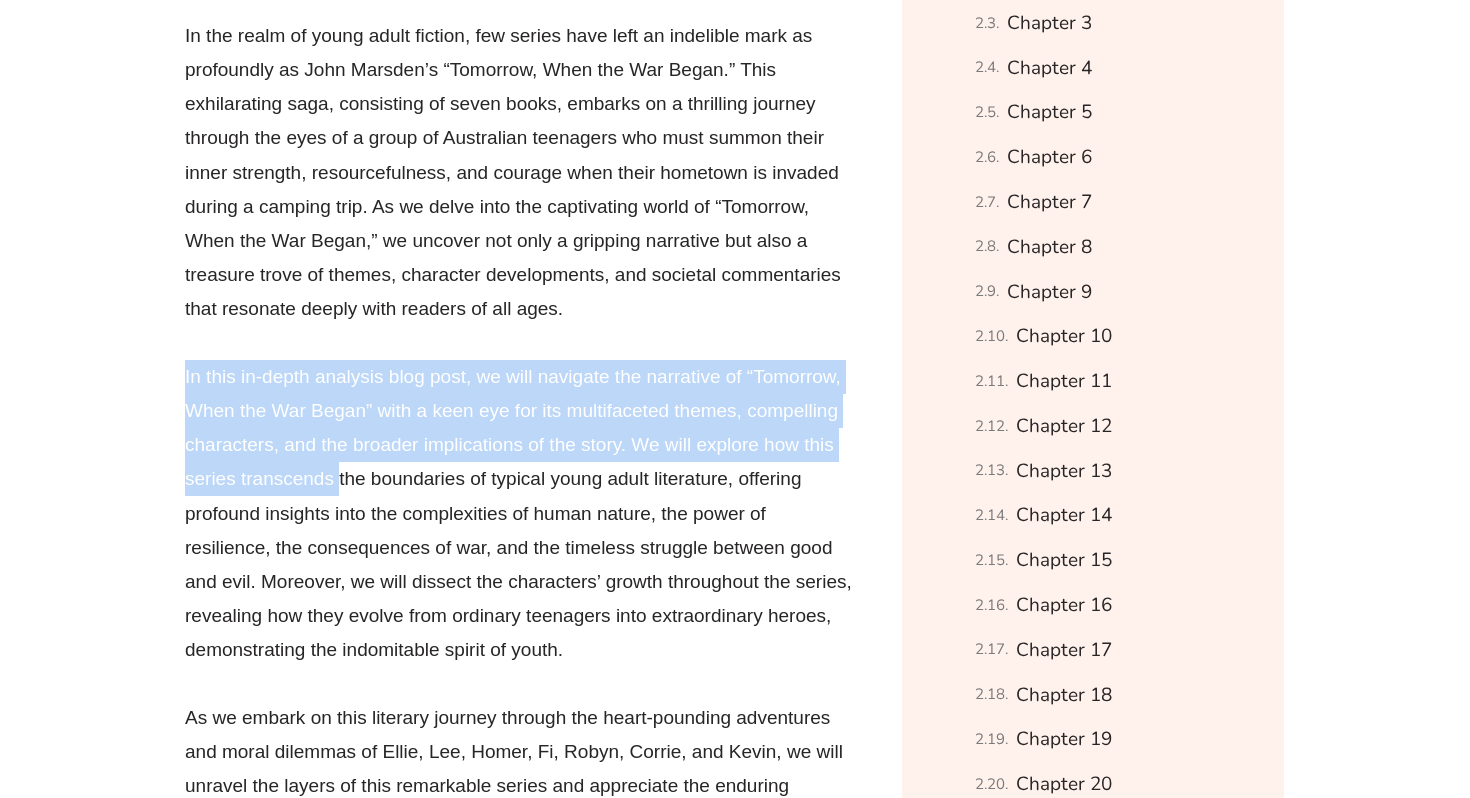 drag, startPoint x: 192, startPoint y: 354, endPoint x: 339, endPoint y: 476, distance: 191.03142 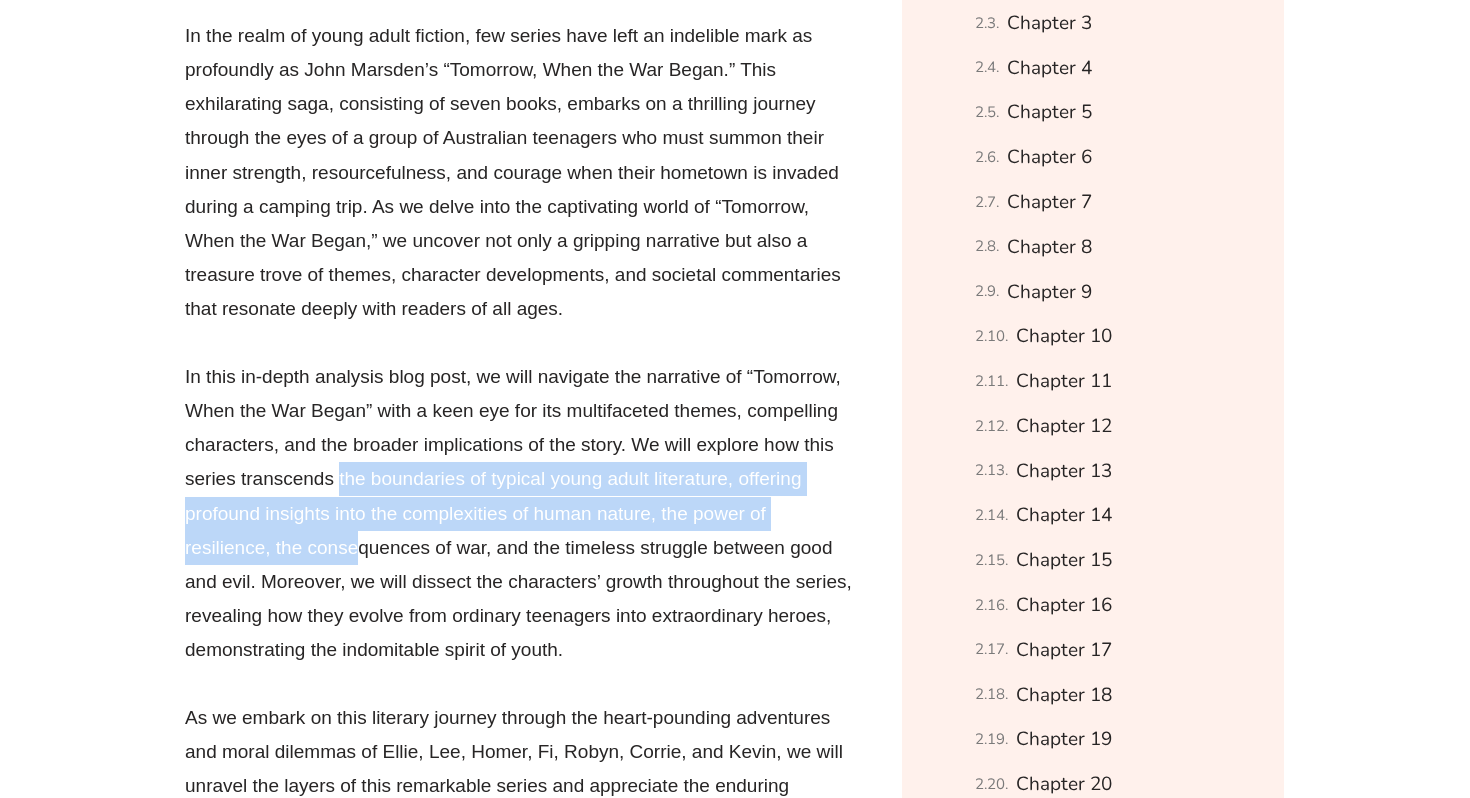 drag, startPoint x: 339, startPoint y: 486, endPoint x: 356, endPoint y: 626, distance: 141.02837 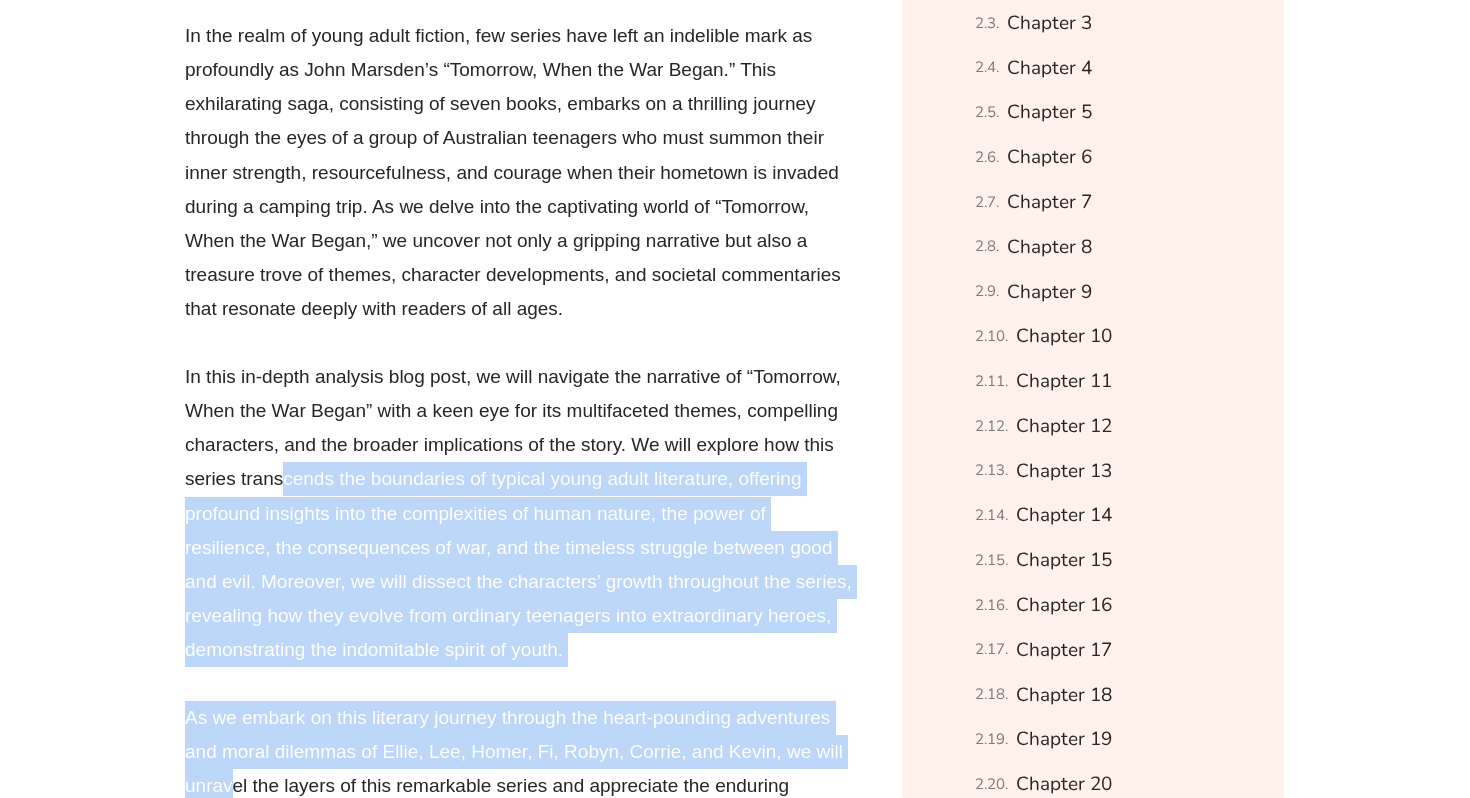 drag, startPoint x: 356, startPoint y: 628, endPoint x: 283, endPoint y: 479, distance: 165.92166 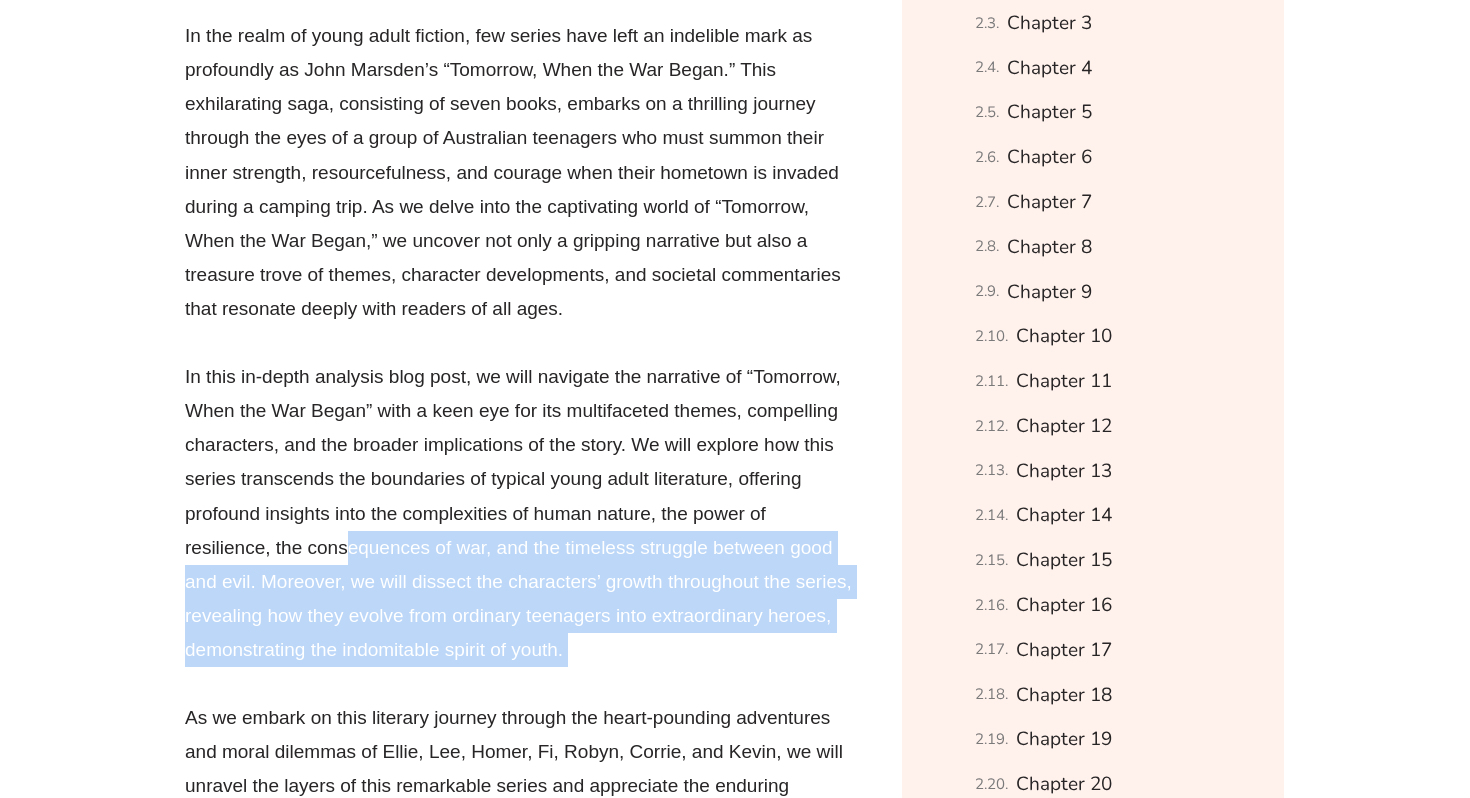 drag, startPoint x: 283, startPoint y: 481, endPoint x: 349, endPoint y: 555, distance: 99.15644 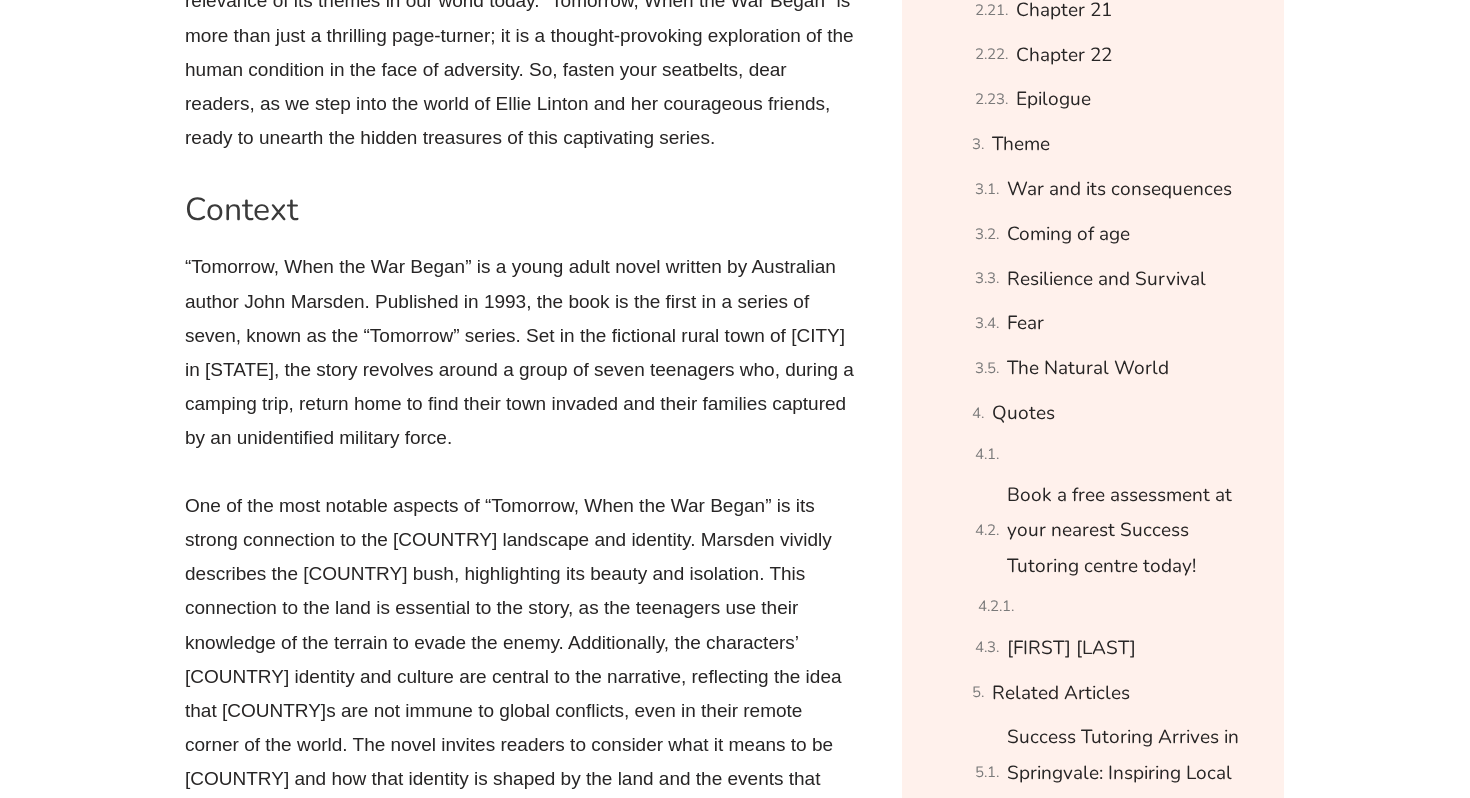 scroll, scrollTop: 2242, scrollLeft: 0, axis: vertical 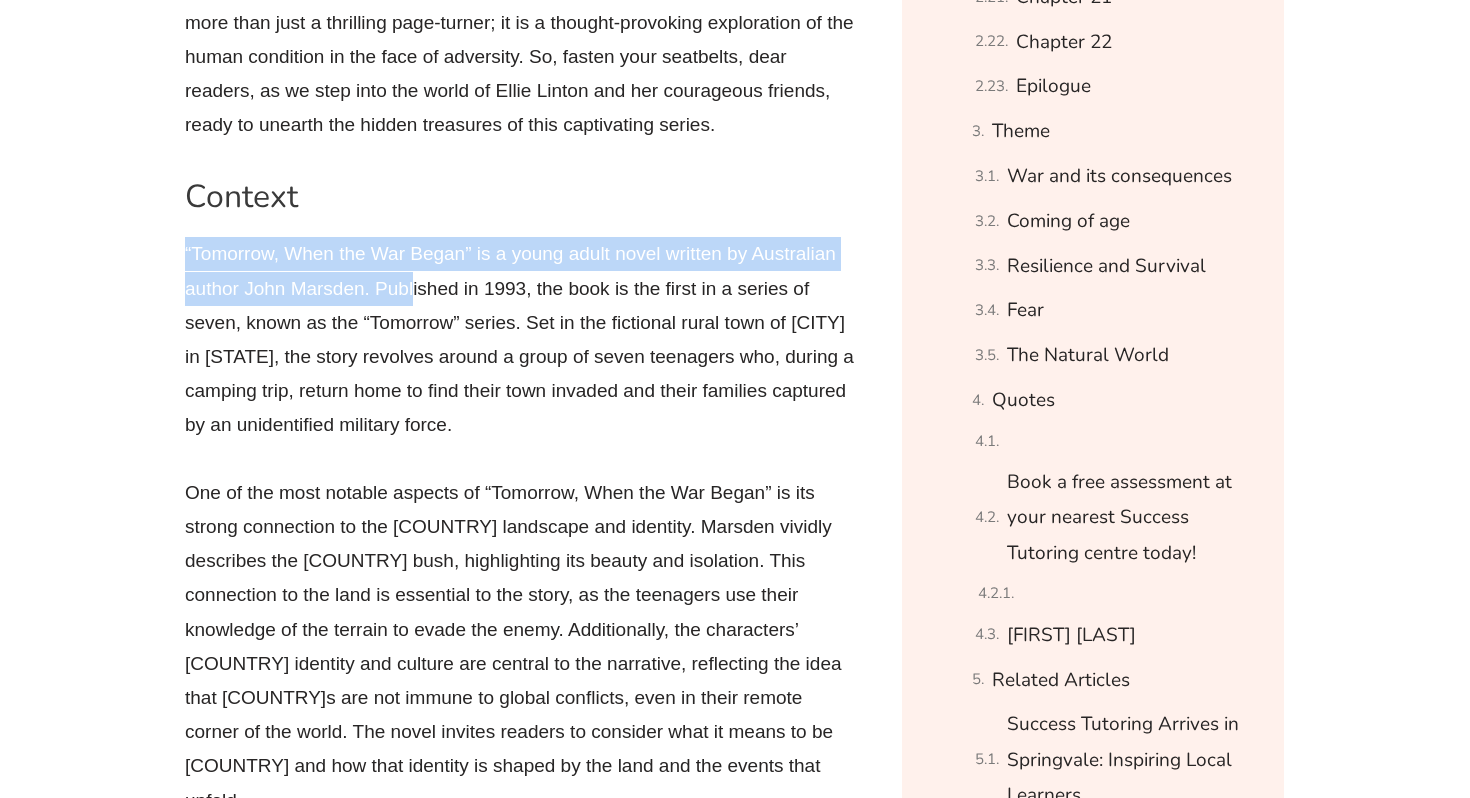 drag, startPoint x: 517, startPoint y: 228, endPoint x: 411, endPoint y: 286, distance: 120.83046 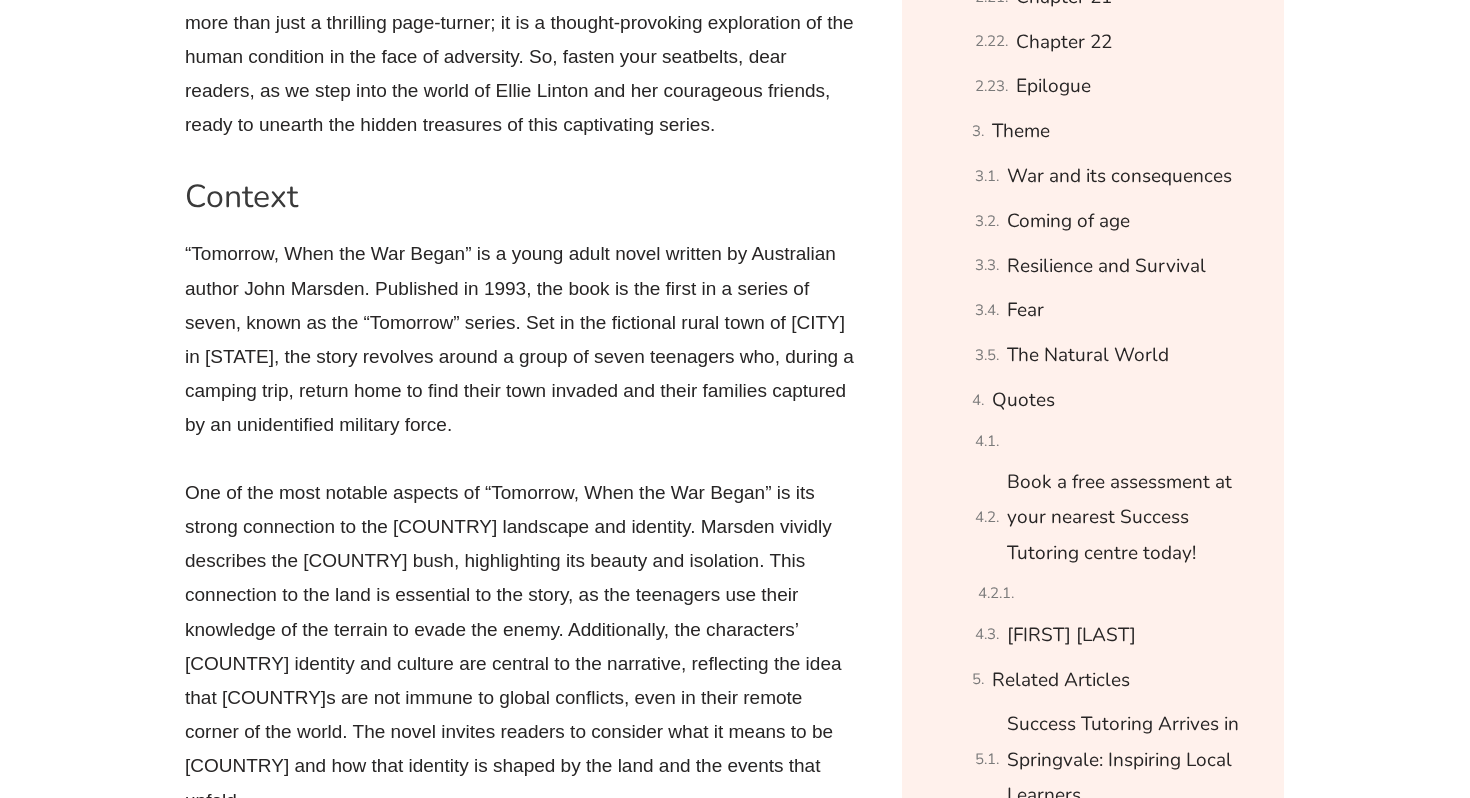 click on "“Tomorrow, When the War Began” is a young adult novel written by Australian author John Marsden. Published in 1993, the book is the first in a series of seven, known as the “Tomorrow” series. Set in the fictional rural town of [CITY] in [STATE], the story revolves around a group of seven teenagers who, during a camping trip, return home to find their town invaded and their families captured by an unidentified military force." at bounding box center (520, 339) 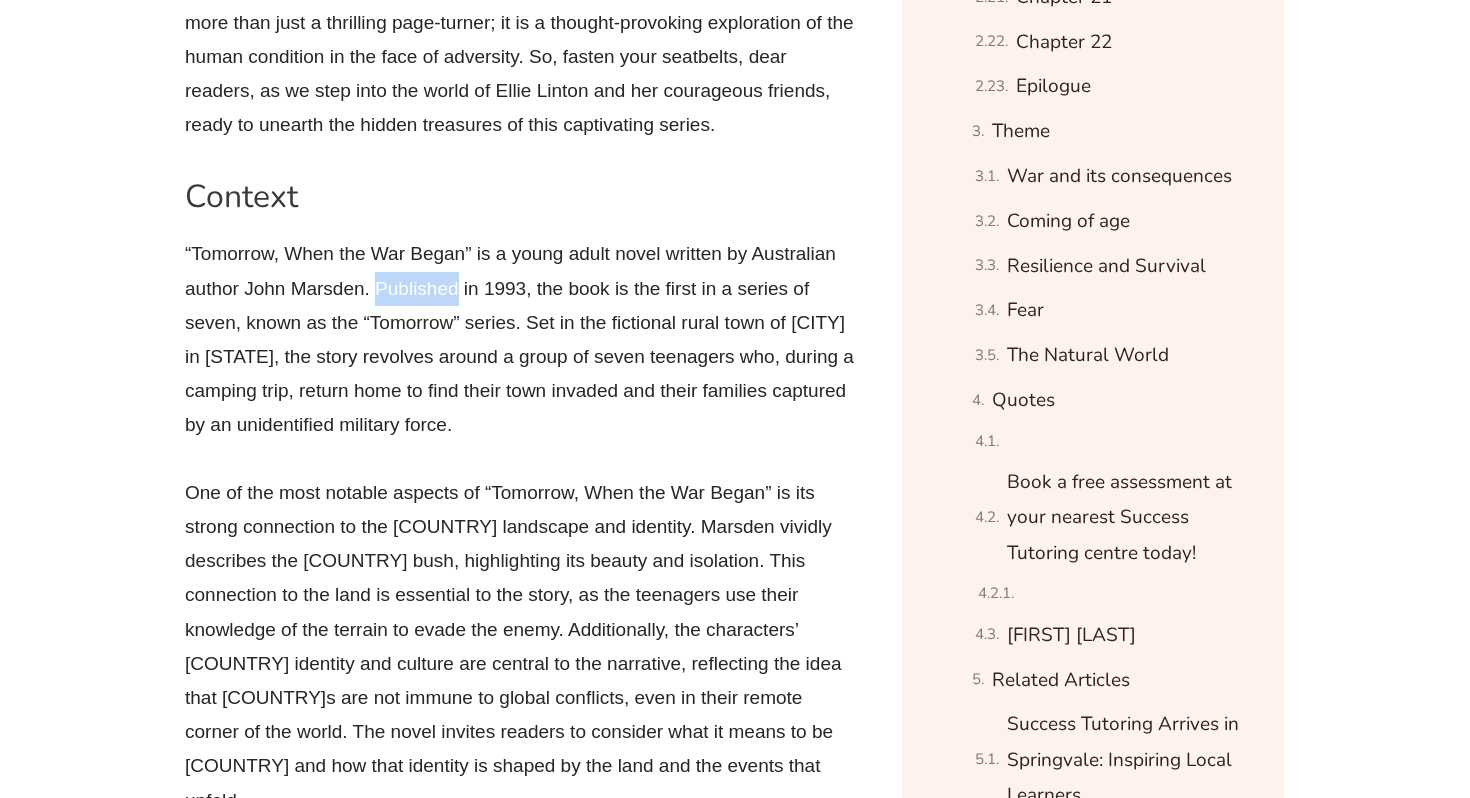 click on "“Tomorrow, When the War Began” is a young adult novel written by Australian author John Marsden. Published in 1993, the book is the first in a series of seven, known as the “Tomorrow” series. Set in the fictional rural town of [CITY] in [STATE], the story revolves around a group of seven teenagers who, during a camping trip, return home to find their town invaded and their families captured by an unidentified military force." at bounding box center [520, 339] 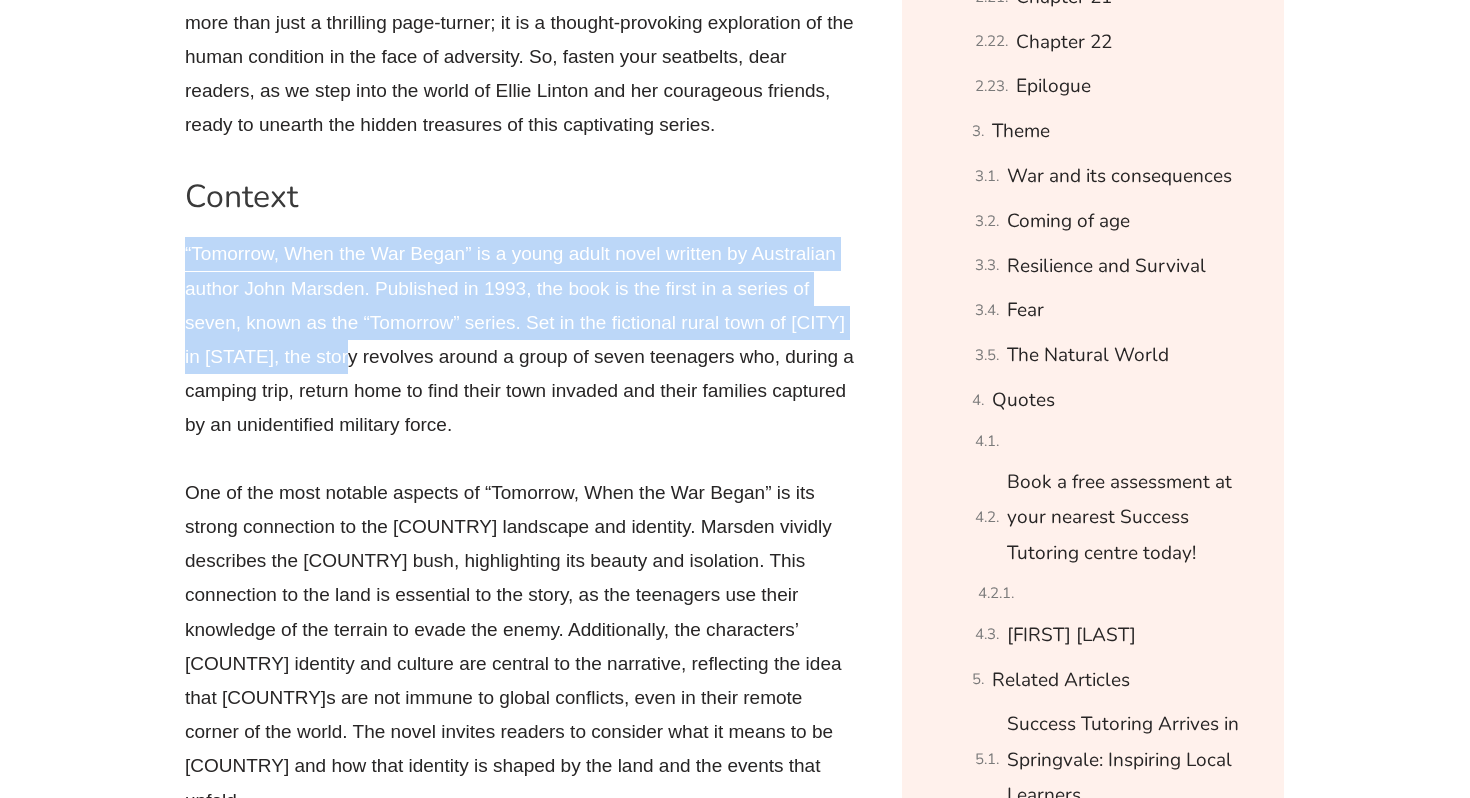 drag, startPoint x: 409, startPoint y: 285, endPoint x: 396, endPoint y: 350, distance: 66.287254 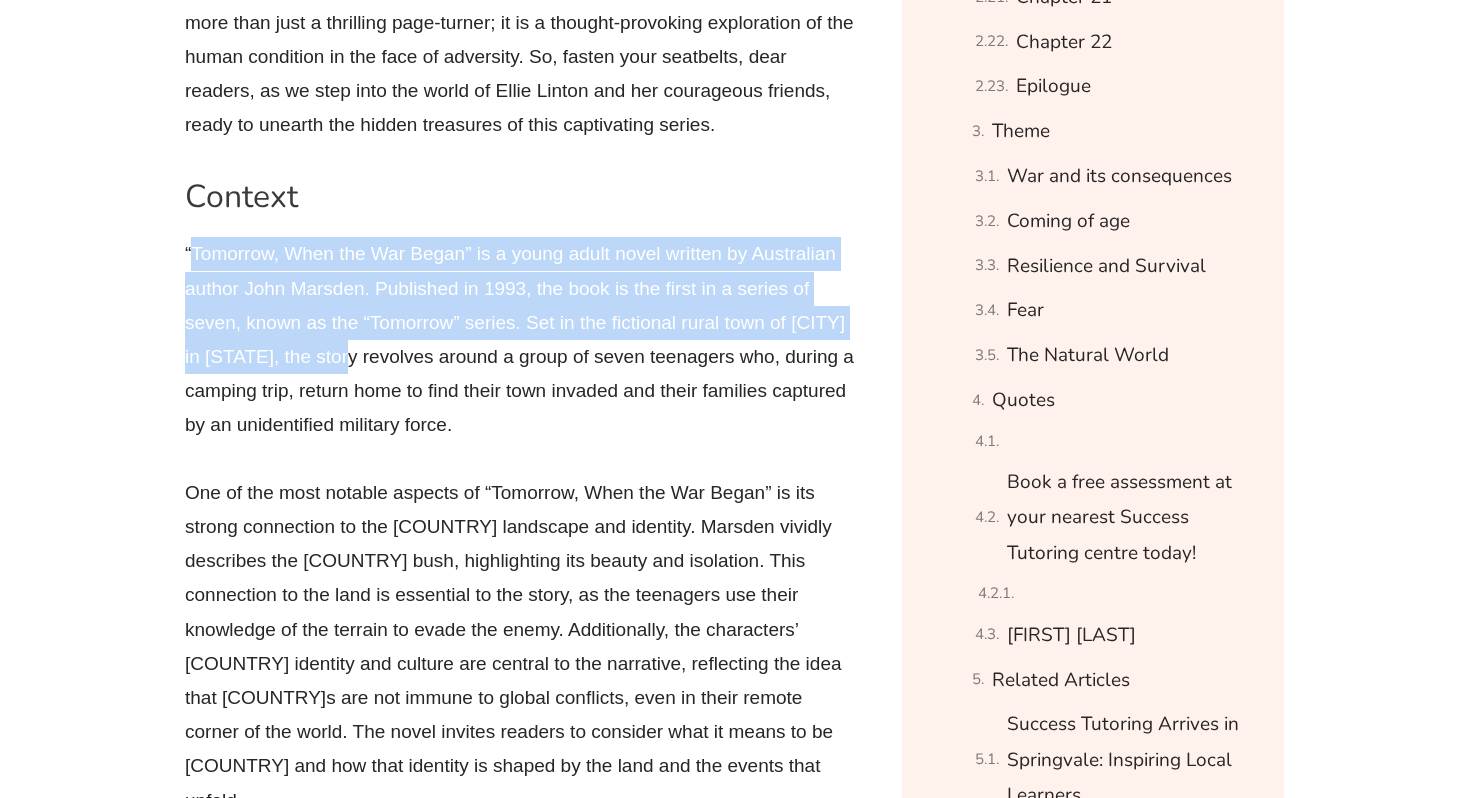 drag, startPoint x: 396, startPoint y: 350, endPoint x: 263, endPoint y: 239, distance: 173.23395 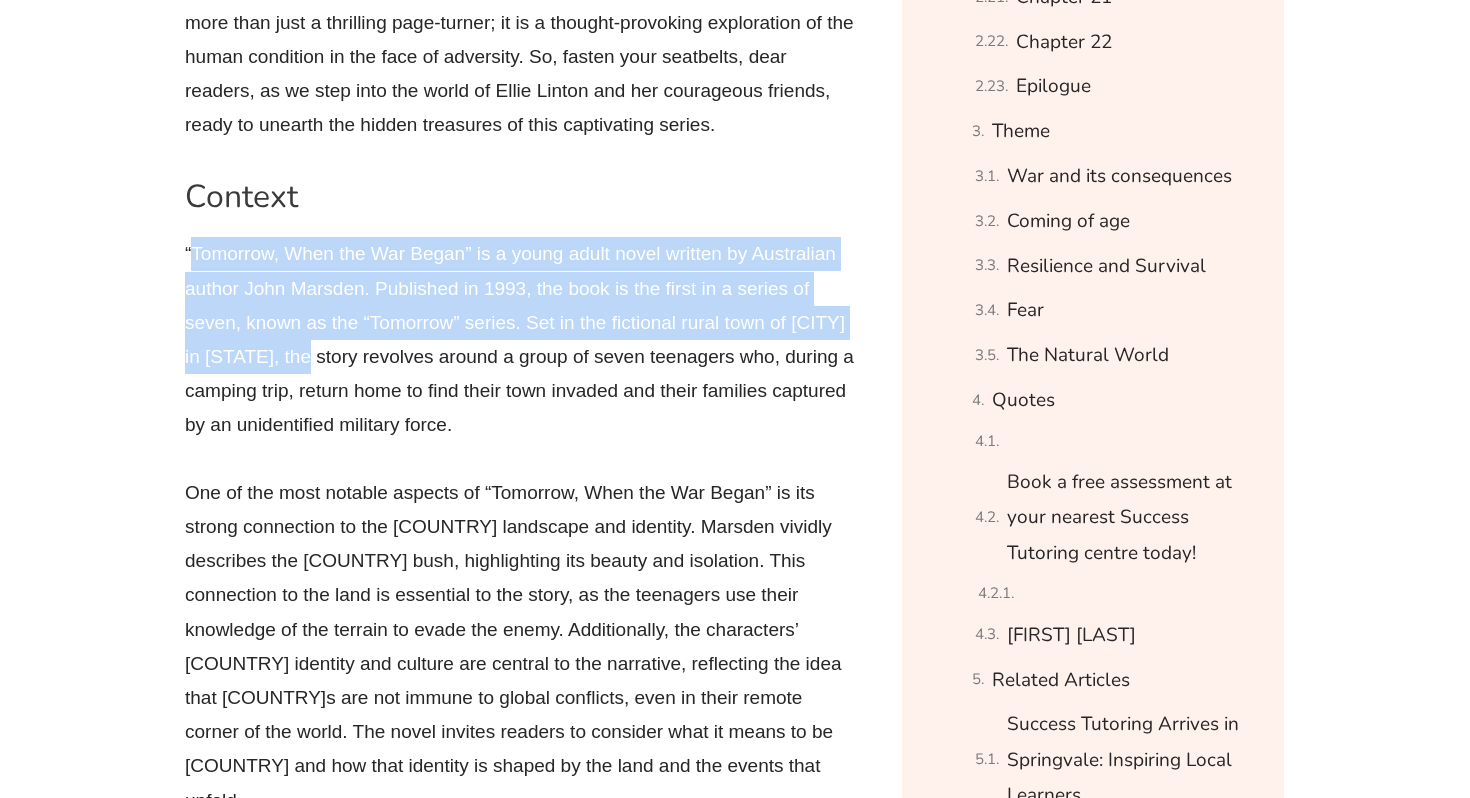 drag, startPoint x: 263, startPoint y: 239, endPoint x: 410, endPoint y: 442, distance: 250.6352 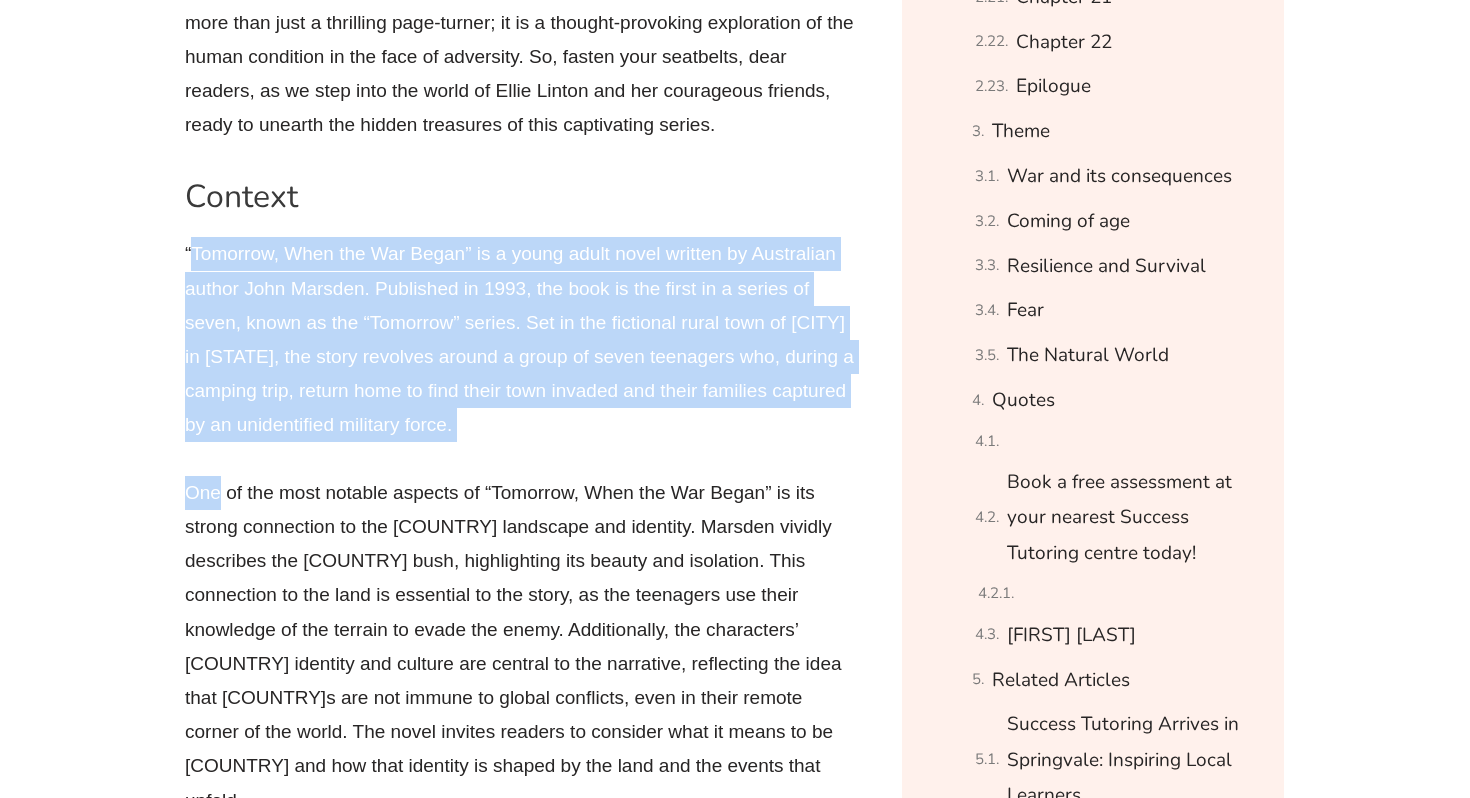 click on "In the realm of young adult fiction, few series have left an indelible mark as profoundly as John Marsden’s “Tomorrow, When the War Began.” This exhilarating saga, consisting of seven books, embarks on a thrilling journey through the eyes of a group of Australian teenagers who must summon their inner strength, resourcefulness, and courage when their hometown is invaded during a camping trip. As we delve into the captivating world of “Tomorrow, When the War Began,” we uncover not only a gripping narrative but also a treasure trove of themes, character developments, and societal commentaries that resonate deeply with readers of all ages.
Context
Summary
Chapter 1
Ellie introduces her family, including her parents and younger sister, and describes the relaxed and carefree atmosphere of their lives. She expresses her love for Wirrawee and her desire to stay there forever.
Chapter 2
Chapter 3
Chapter 4" at bounding box center (520, 15955) 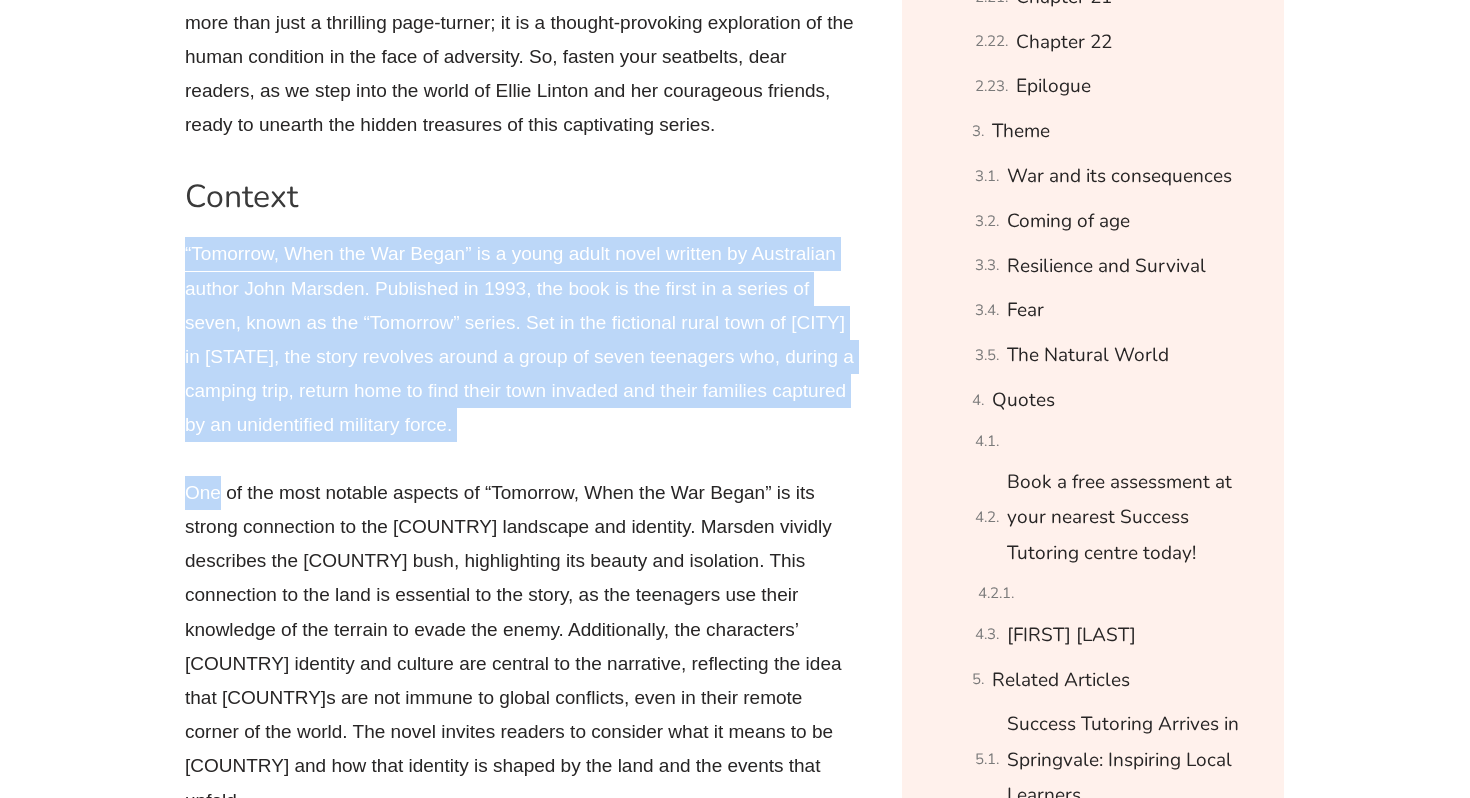 drag, startPoint x: 410, startPoint y: 442, endPoint x: 369, endPoint y: 175, distance: 270.1296 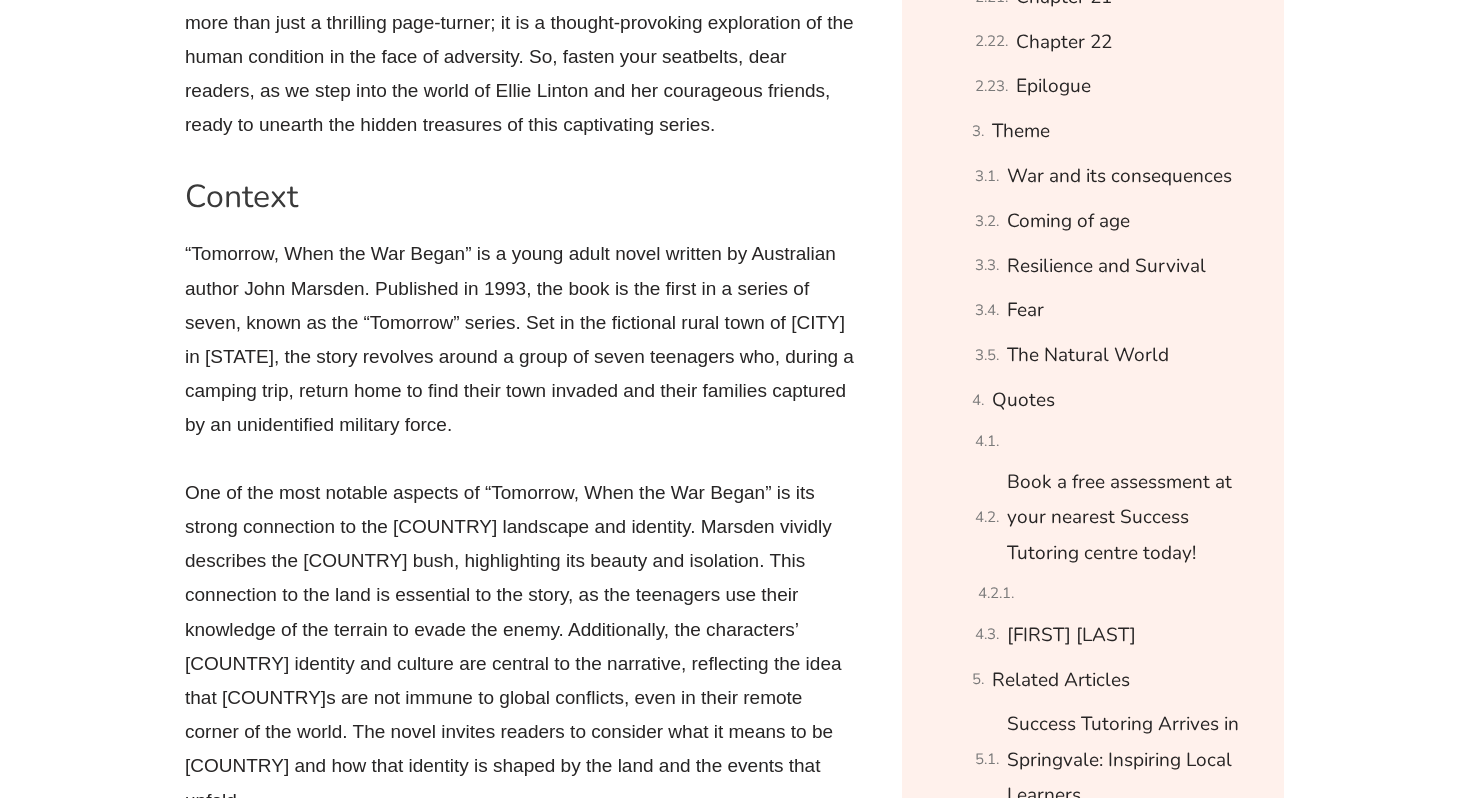 drag, startPoint x: 369, startPoint y: 175, endPoint x: 538, endPoint y: 266, distance: 191.9427 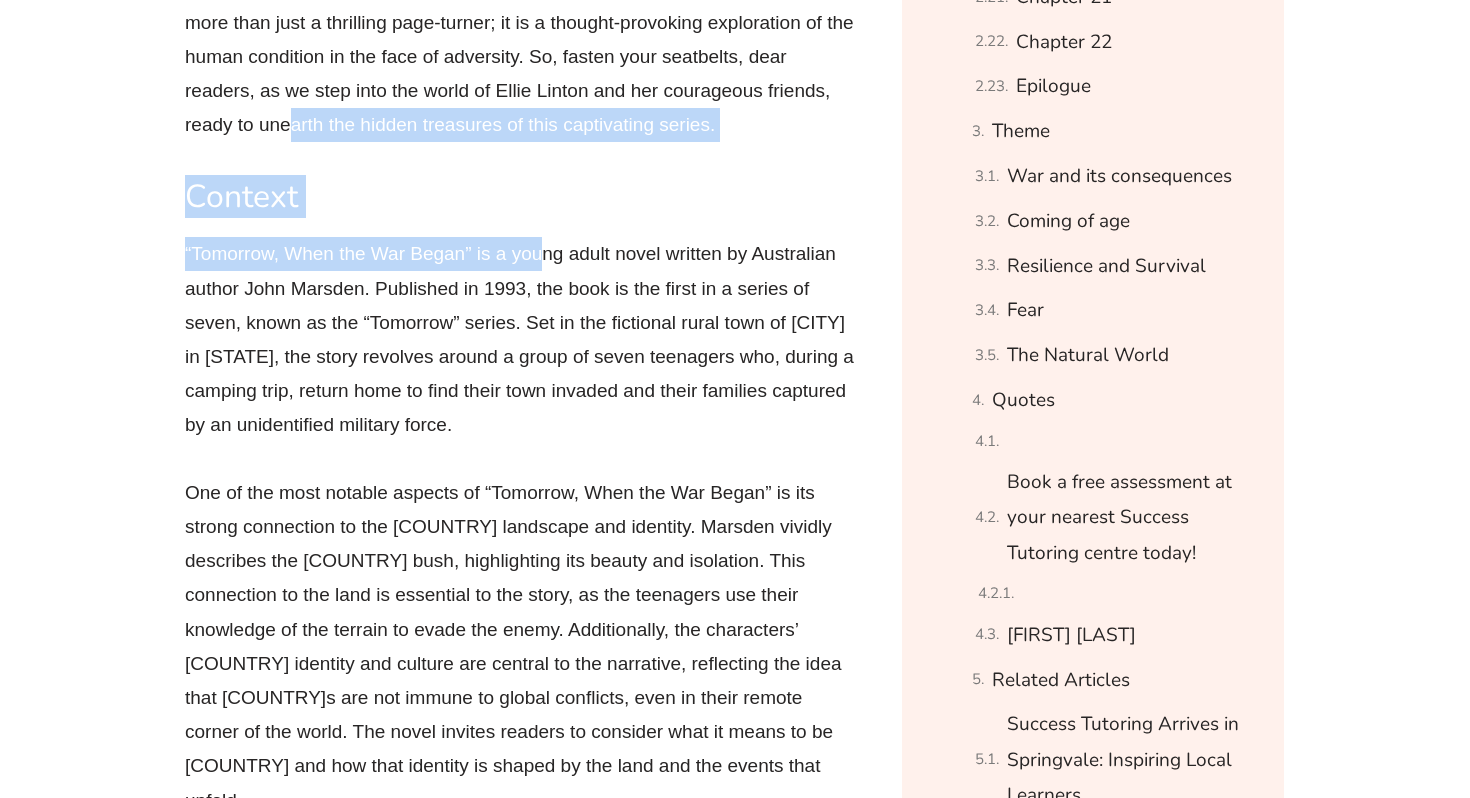 drag, startPoint x: 538, startPoint y: 266, endPoint x: 290, endPoint y: 127, distance: 284.2974 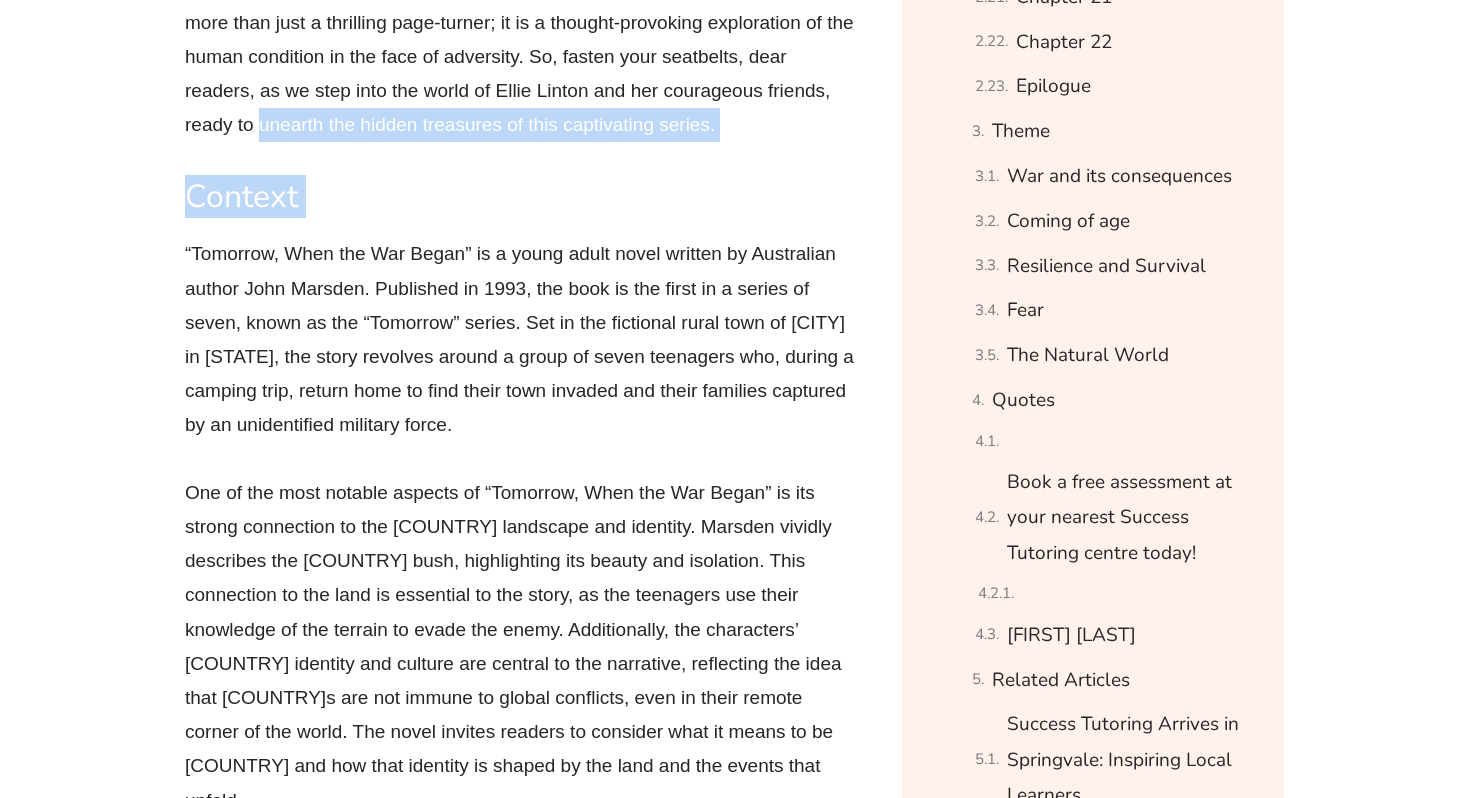 drag, startPoint x: 290, startPoint y: 129, endPoint x: 365, endPoint y: 183, distance: 92.417534 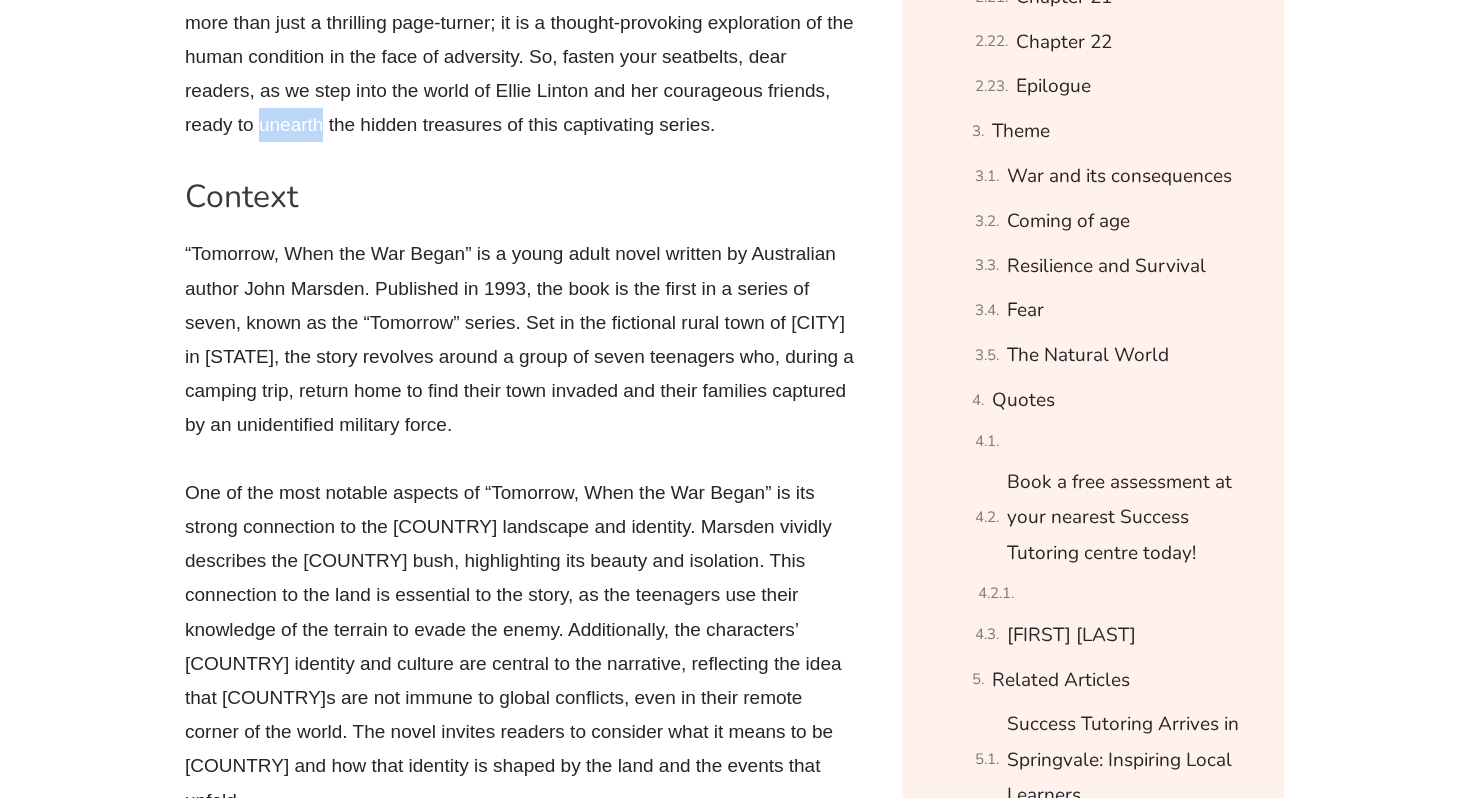 click on "As we embark on this literary journey through the heart-pounding adventures and moral dilemmas of Ellie, Lee, Homer, Fi, Robyn, Corrie, and Kevin, we will unravel the layers of this remarkable series and appreciate the enduring relevance of its themes in our world today. “Tomorrow, When the War Began” is more than just a thrilling page-turner; it is a thought-provoking exploration of the human condition in the face of adversity. So, fasten your seatbelts, dear readers, as we step into the world of Ellie Linton and her courageous friends, ready to unearth the hidden treasures of this captivating series." at bounding box center (520, 6) 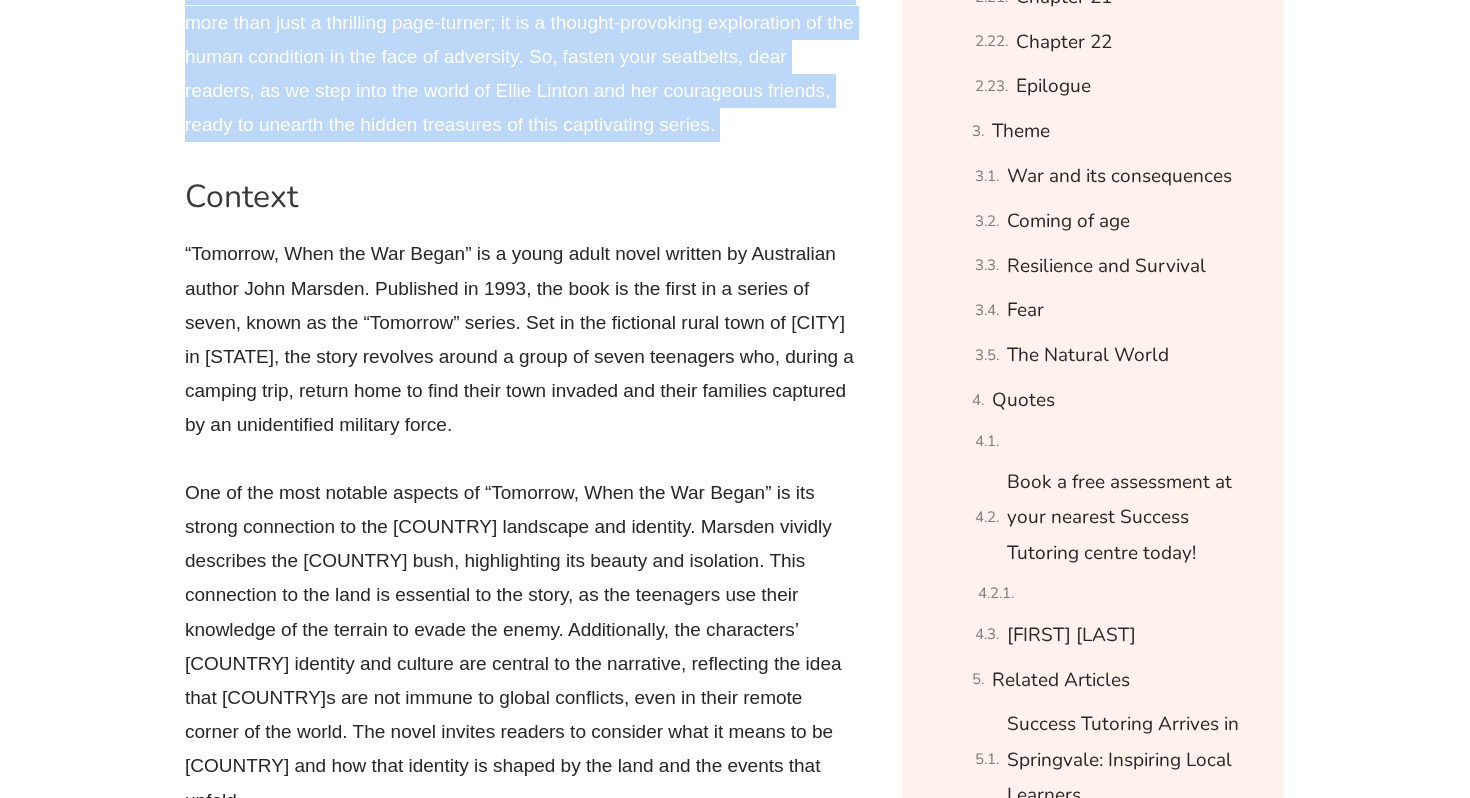 click on "As we embark on this literary journey through the heart-pounding adventures and moral dilemmas of Ellie, Lee, Homer, Fi, Robyn, Corrie, and Kevin, we will unravel the layers of this remarkable series and appreciate the enduring relevance of its themes in our world today. “Tomorrow, When the War Began” is more than just a thrilling page-turner; it is a thought-provoking exploration of the human condition in the face of adversity. So, fasten your seatbelts, dear readers, as we step into the world of Ellie Linton and her courageous friends, ready to unearth the hidden treasures of this captivating series." at bounding box center (520, 6) 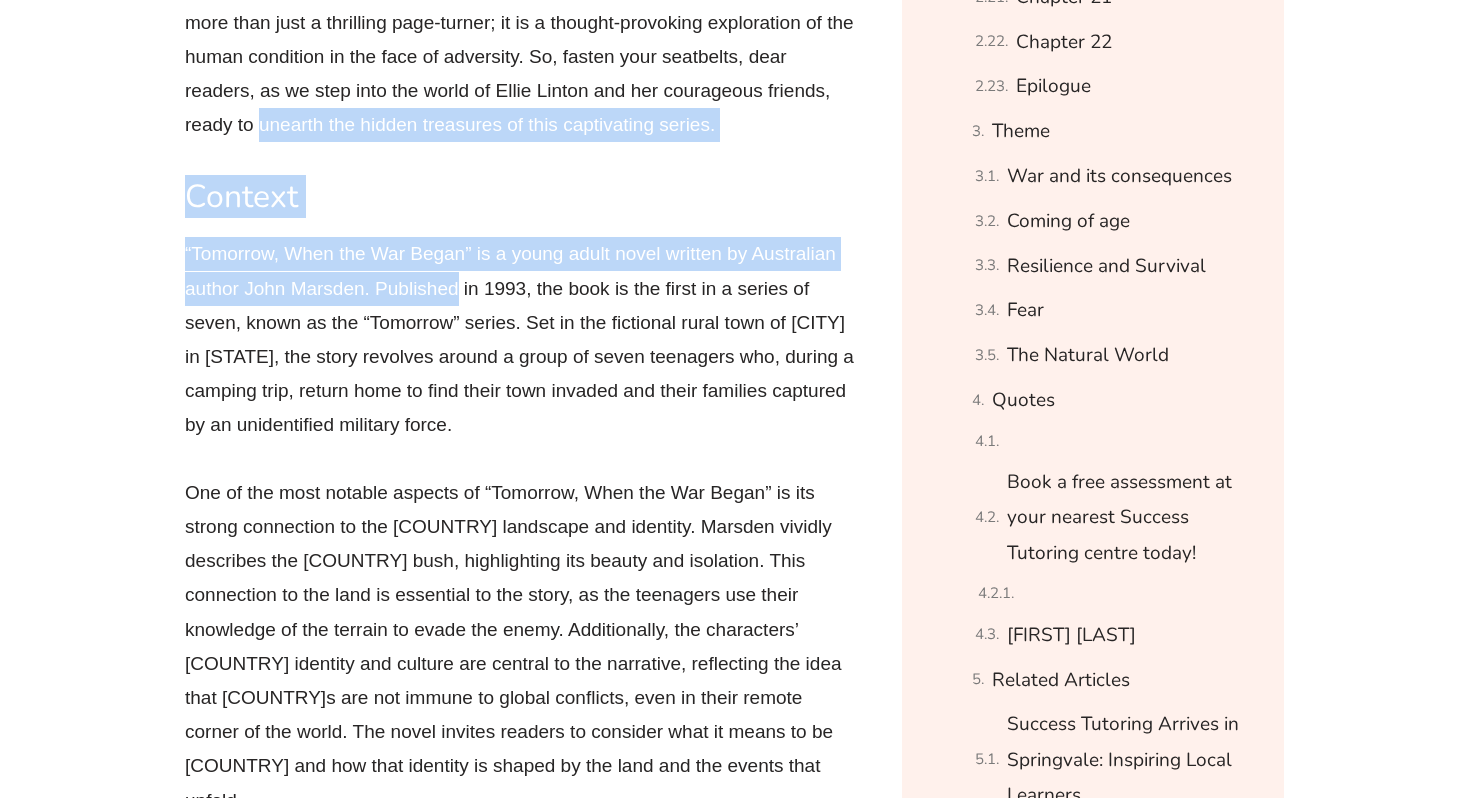 drag, startPoint x: 310, startPoint y: 125, endPoint x: 394, endPoint y: 290, distance: 185.15129 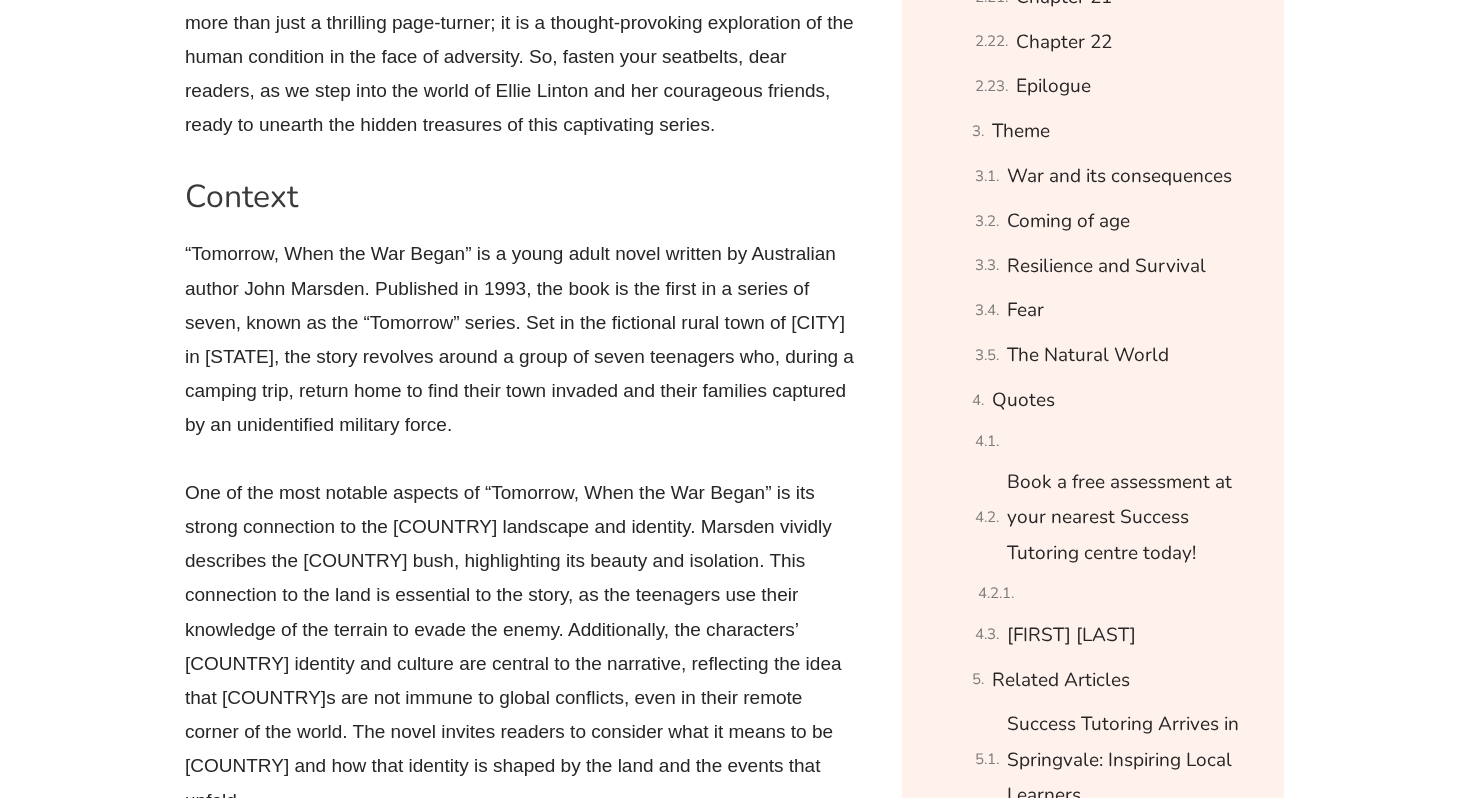 click on "In the realm of young adult fiction, few series have left an indelible mark as profoundly as John Marsden’s “Tomorrow, When the War Began.” This exhilarating saga, consisting of seven books, embarks on a thrilling journey through the eyes of a group of Australian teenagers who must summon their inner strength, resourcefulness, and courage when their hometown is invaded during a camping trip. As we delve into the captivating world of “Tomorrow, When the War Began,” we uncover not only a gripping narrative but also a treasure trove of themes, character developments, and societal commentaries that resonate deeply with readers of all ages.
Context
Summary
Chapter 1
Ellie introduces her family, including her parents and younger sister, and describes the relaxed and carefree atmosphere of their lives. She expresses her love for Wirrawee and her desire to stay there forever.
Chapter 2
Chapter 3
Chapter 4" at bounding box center [520, 15955] 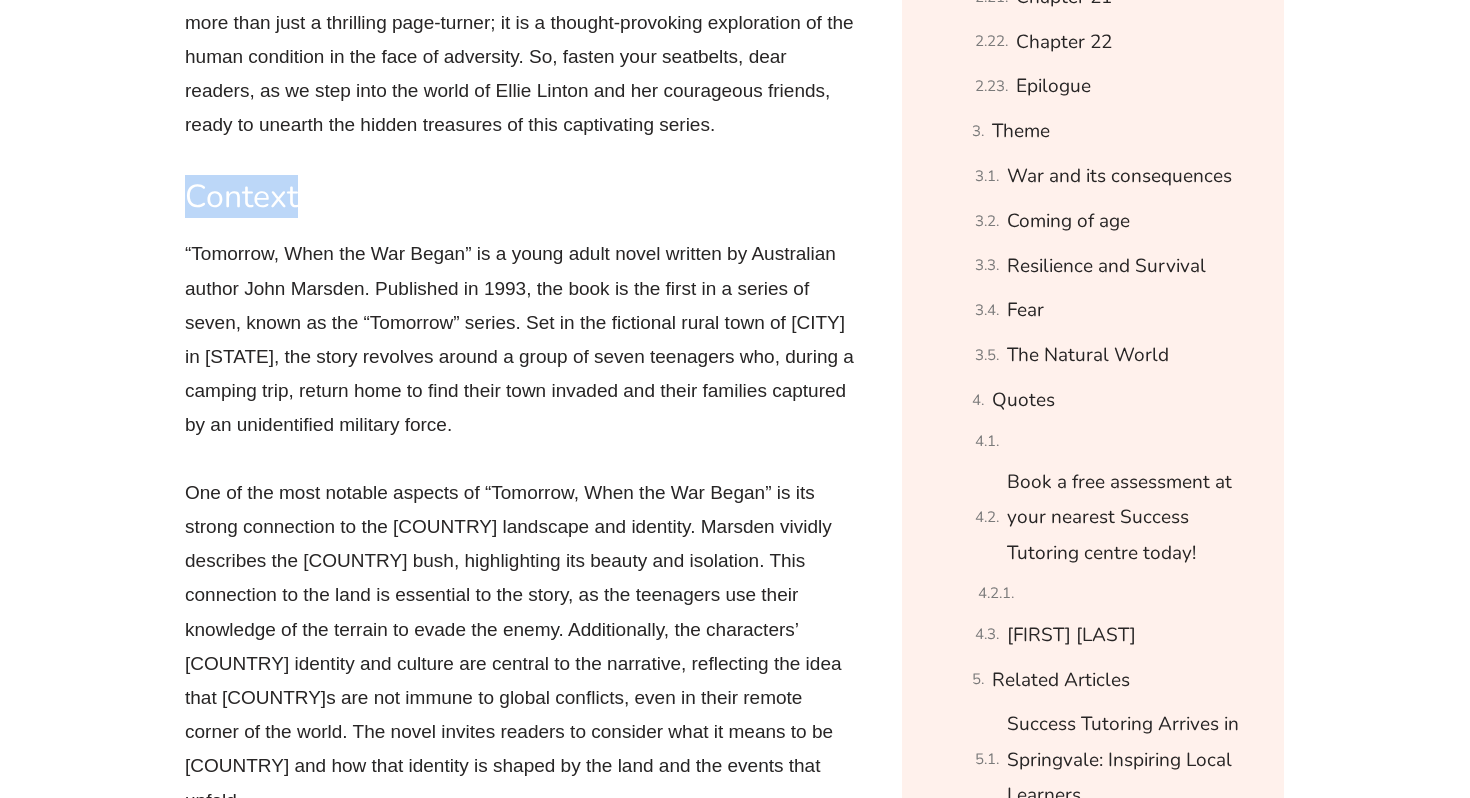 drag, startPoint x: 628, startPoint y: 174, endPoint x: 613, endPoint y: 163, distance: 18.601076 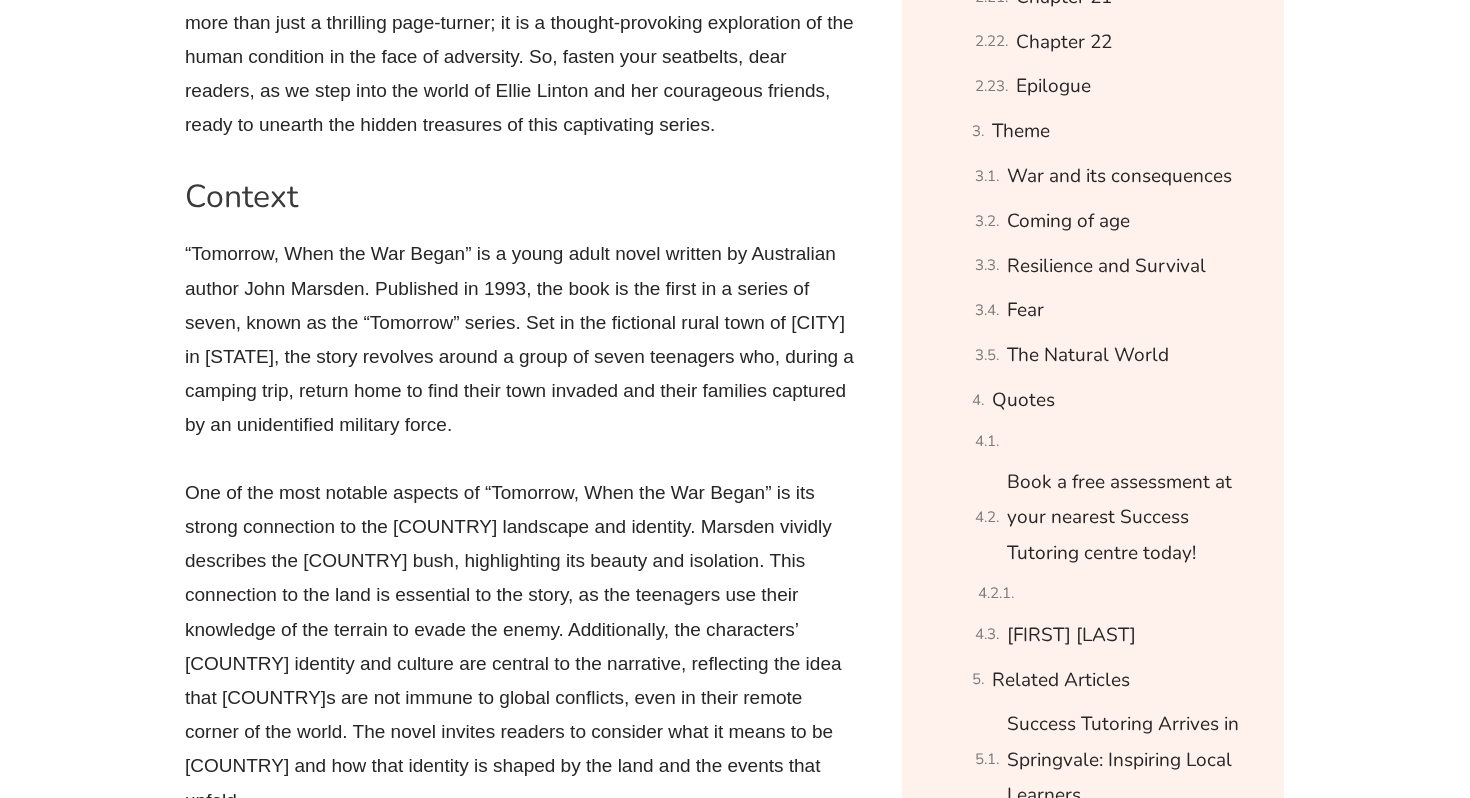 click on "In the realm of young adult fiction, few series have left an indelible mark as profoundly as John Marsden’s “Tomorrow, When the War Began.” This exhilarating saga, consisting of seven books, embarks on a thrilling journey through the eyes of a group of Australian teenagers who must summon their inner strength, resourcefulness, and courage when their hometown is invaded during a camping trip. As we delve into the captivating world of “Tomorrow, When the War Began,” we uncover not only a gripping narrative but also a treasure trove of themes, character developments, and societal commentaries that resonate deeply with readers of all ages.
Context
Summary
Chapter 1
Ellie introduces her family, including her parents and younger sister, and describes the relaxed and carefree atmosphere of their lives. She expresses her love for Wirrawee and her desire to stay there forever.
Chapter 2
Chapter 3
Chapter 4" at bounding box center [520, 15955] 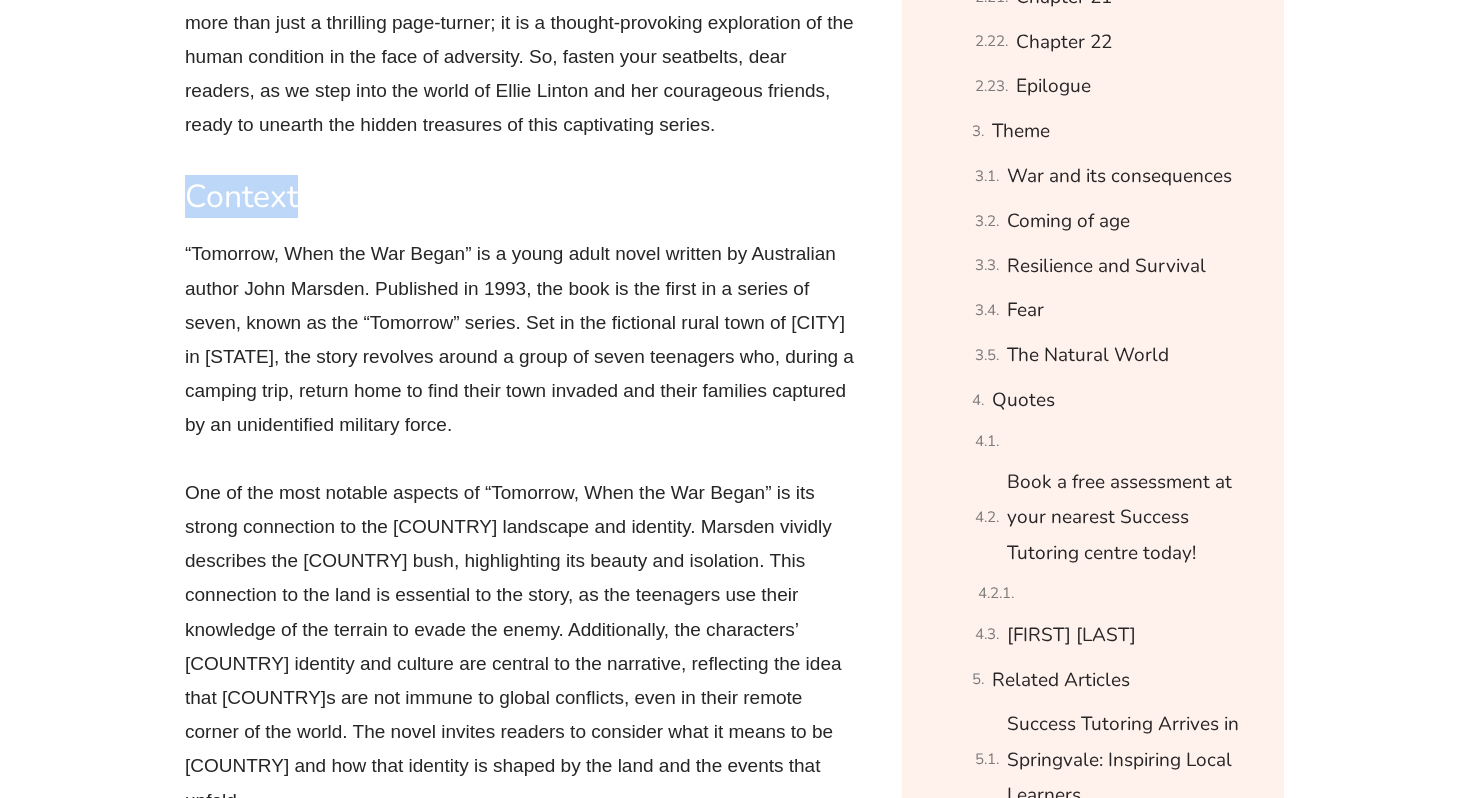 drag, startPoint x: 427, startPoint y: 156, endPoint x: 263, endPoint y: 189, distance: 167.28719 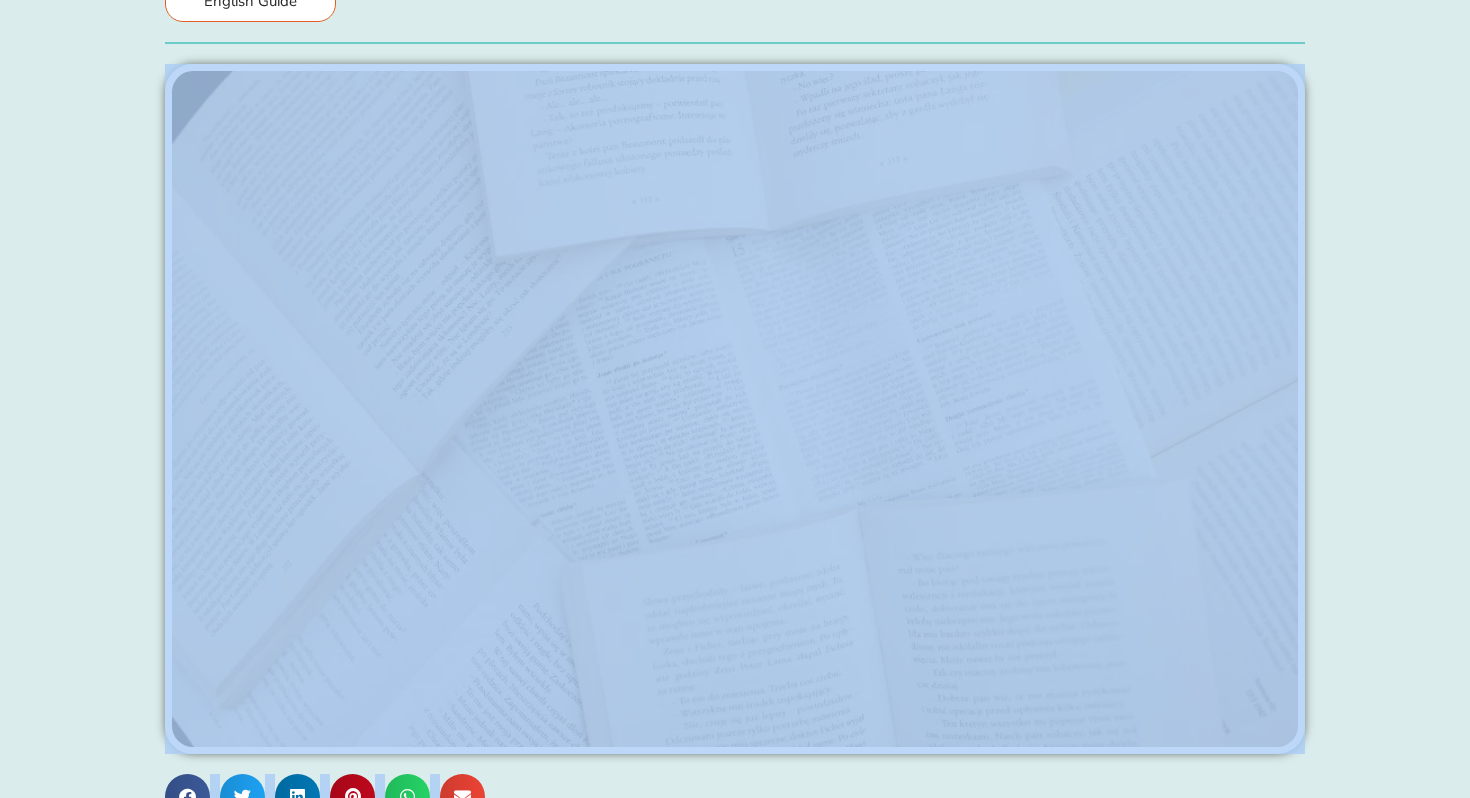 scroll, scrollTop: 0, scrollLeft: 0, axis: both 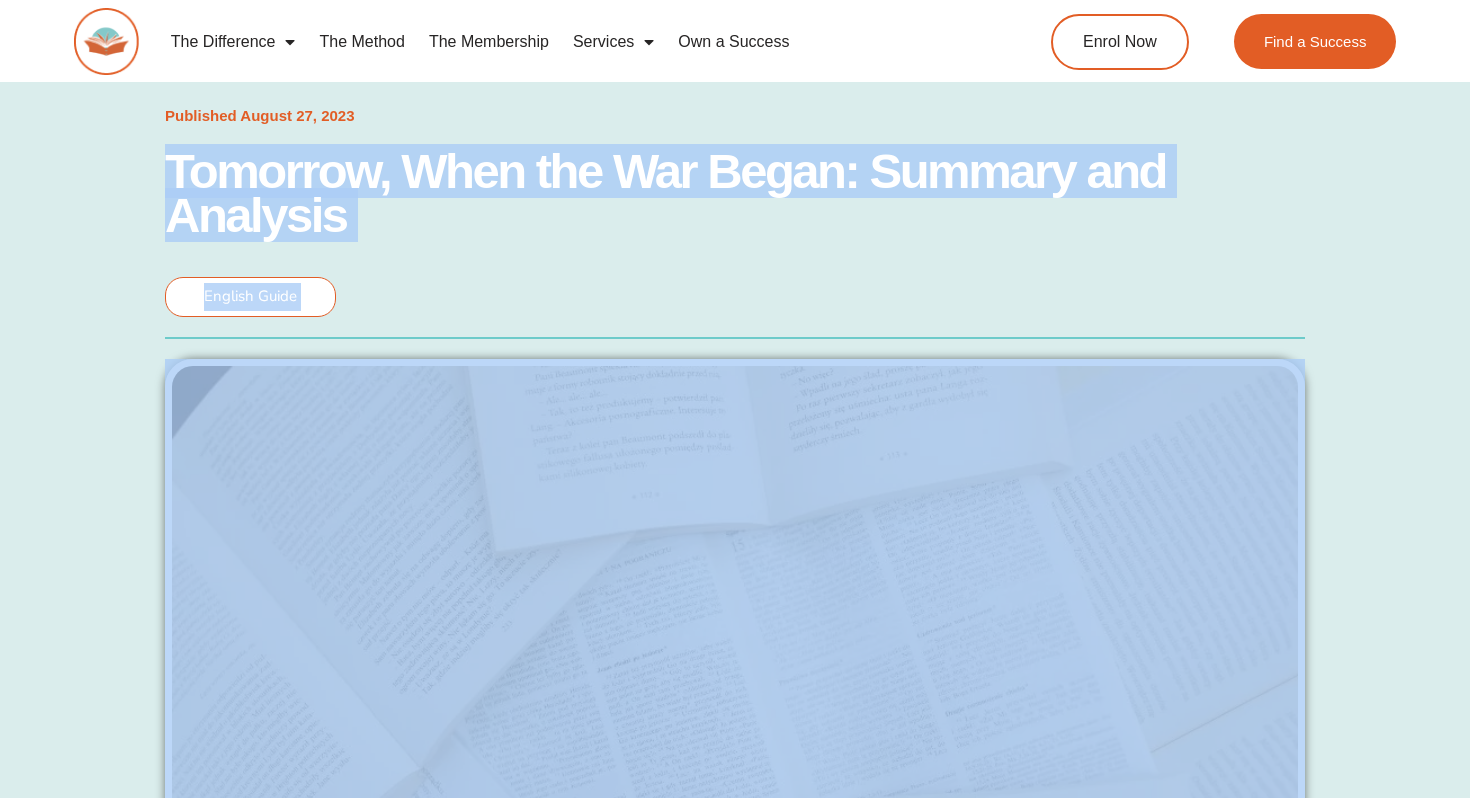 drag, startPoint x: 263, startPoint y: 189, endPoint x: 888, endPoint y: 129, distance: 627.8734 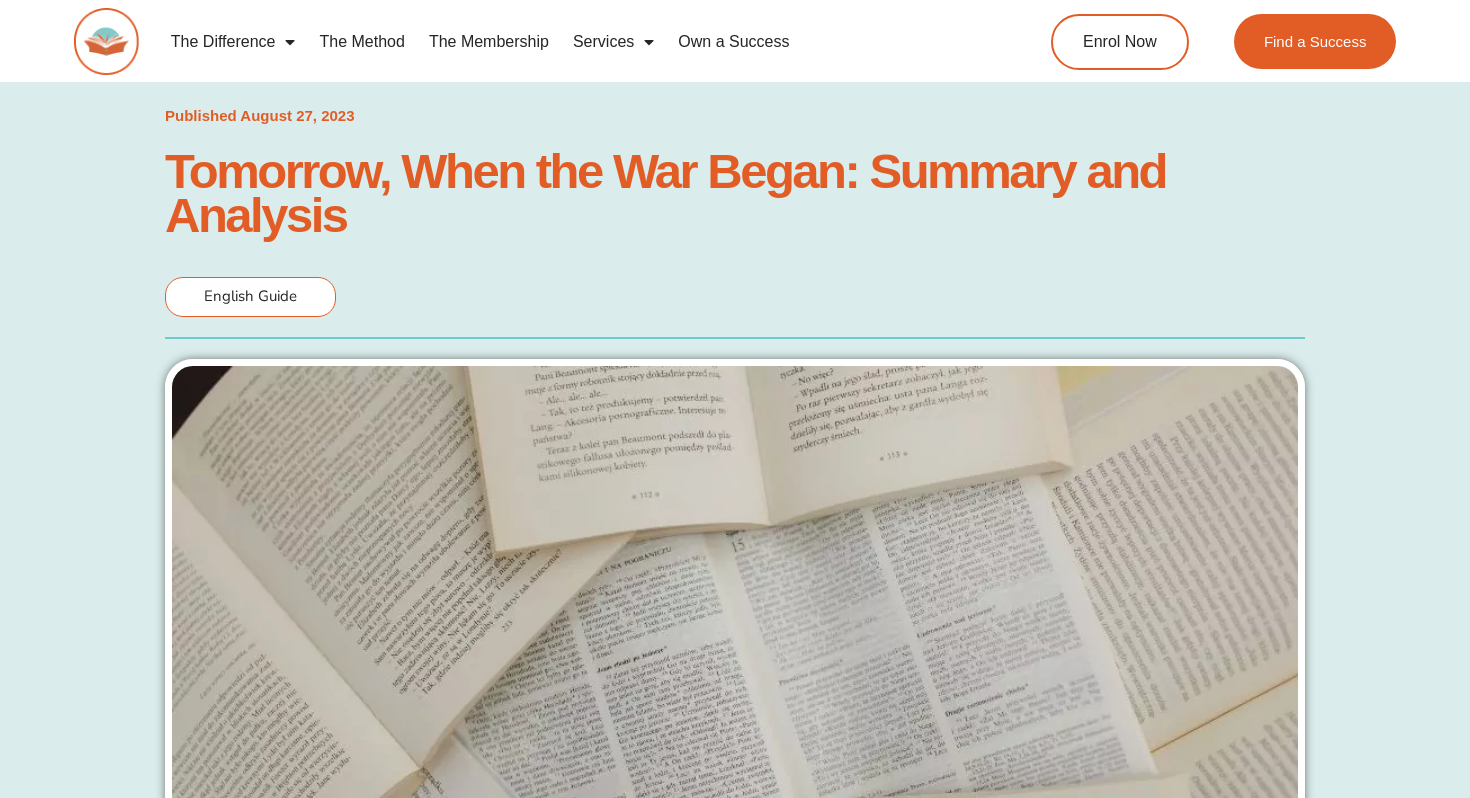 drag, startPoint x: 888, startPoint y: 129, endPoint x: 540, endPoint y: 112, distance: 348.41498 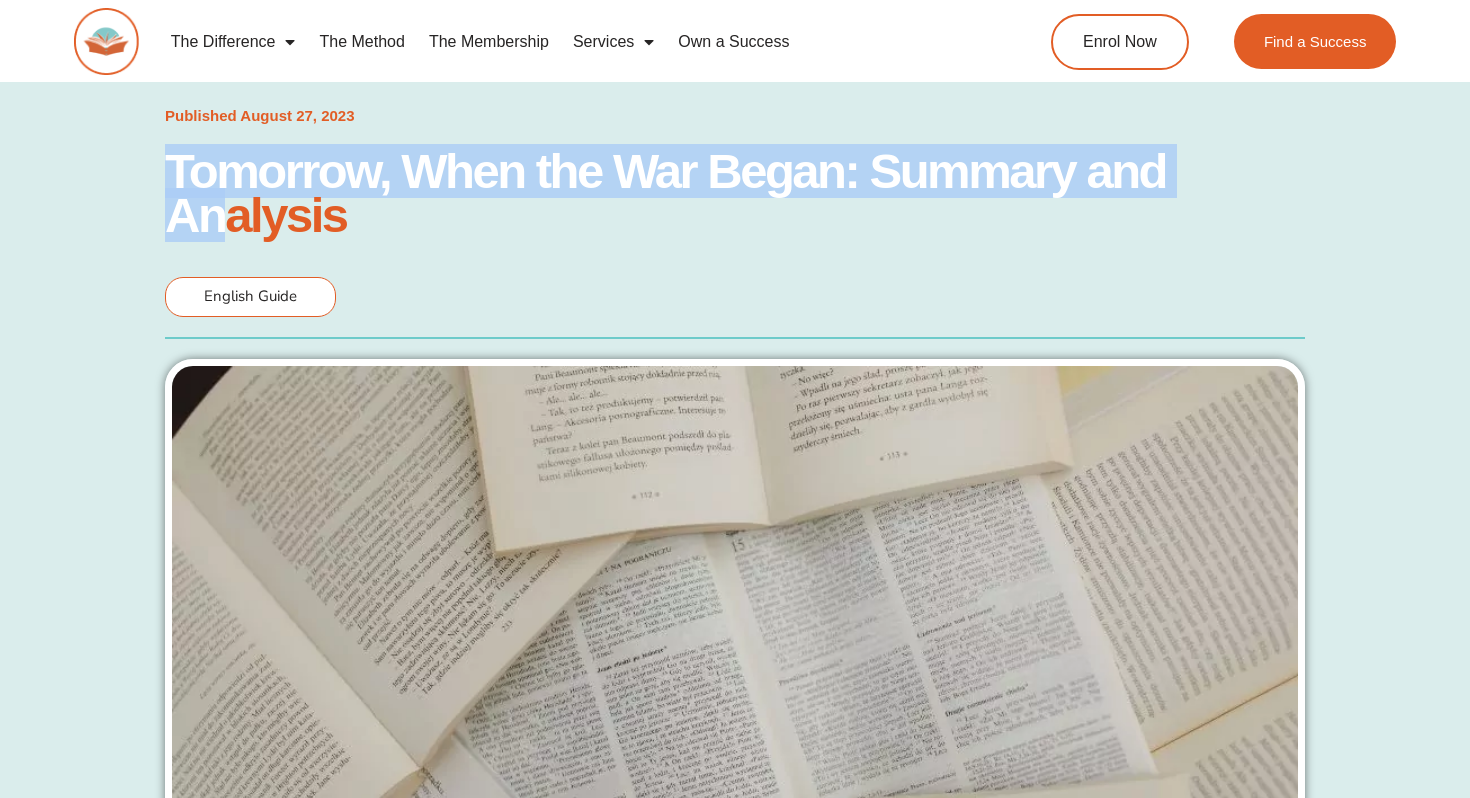 drag, startPoint x: 540, startPoint y: 112, endPoint x: 218, endPoint y: 202, distance: 334.34116 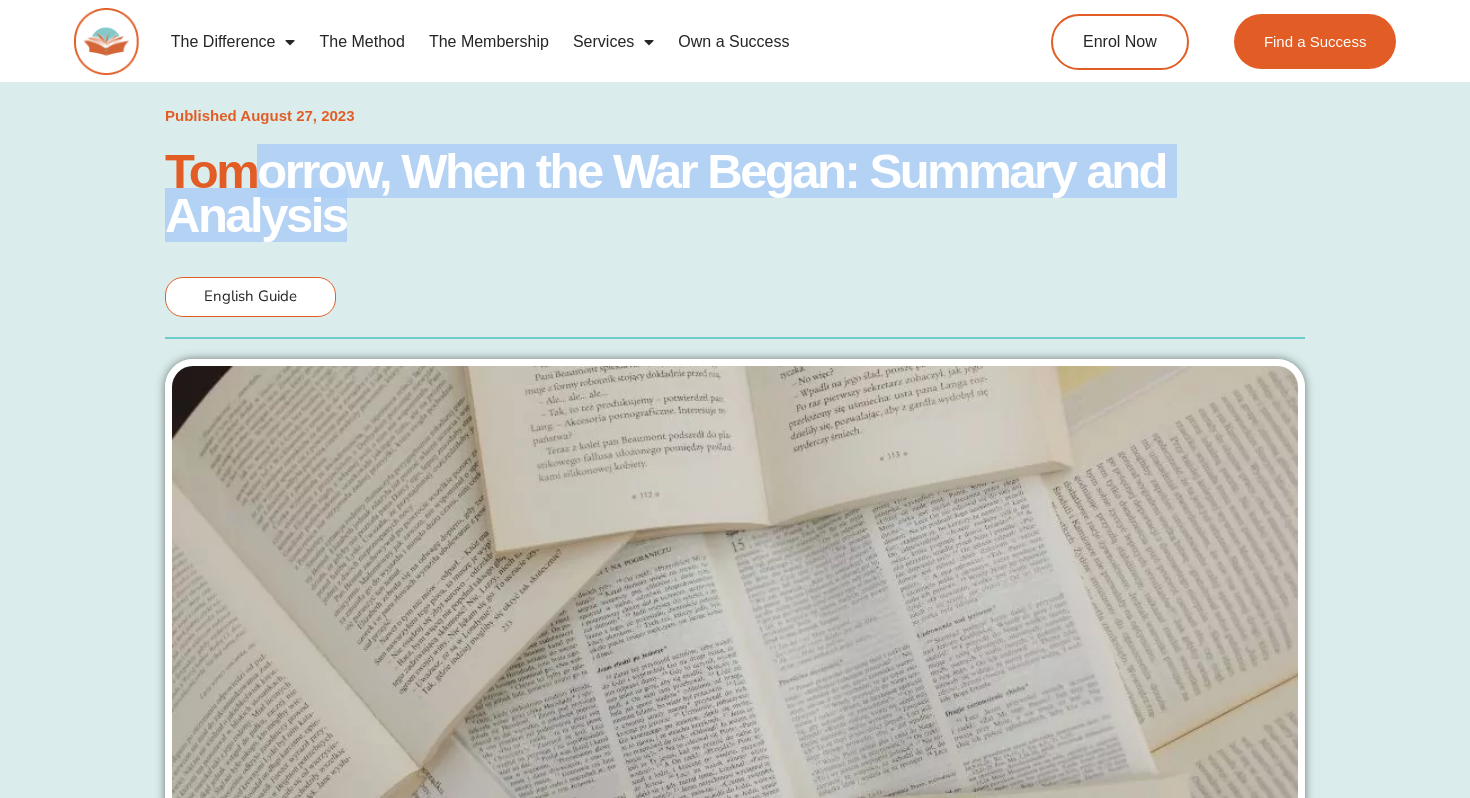 drag, startPoint x: 242, startPoint y: 163, endPoint x: 346, endPoint y: 401, distance: 259.73062 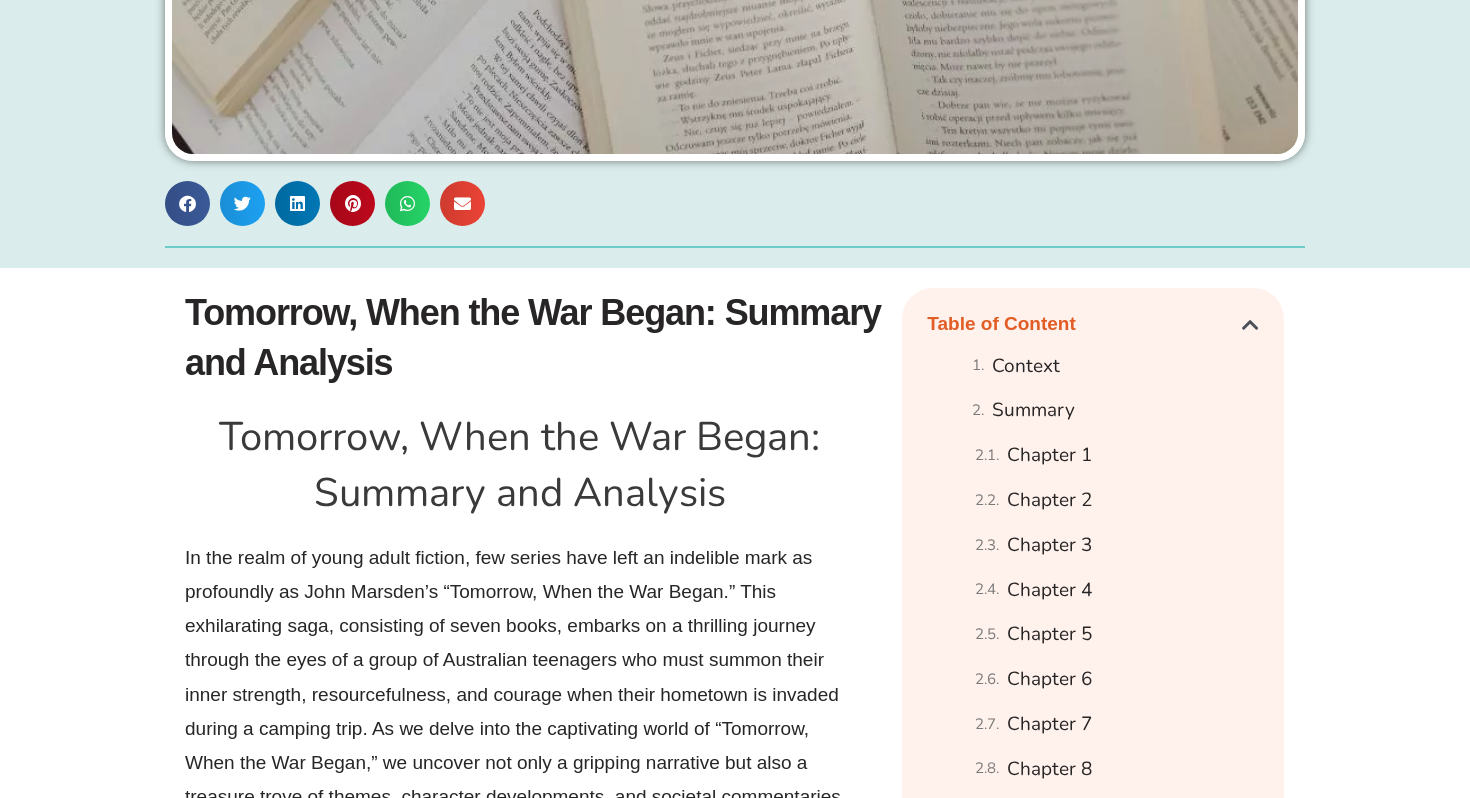 scroll, scrollTop: 890, scrollLeft: 0, axis: vertical 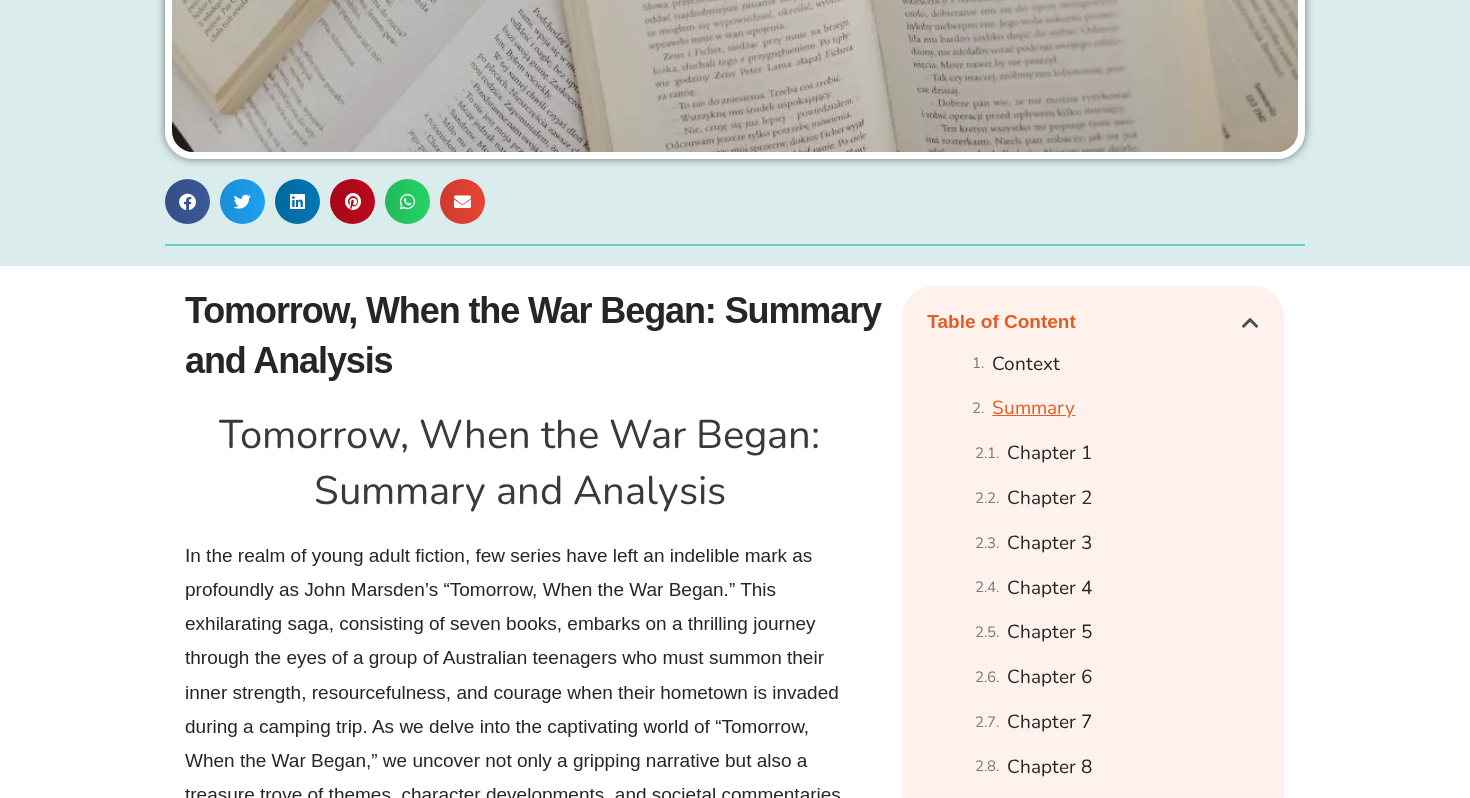 click on "Summary" at bounding box center [1033, 408] 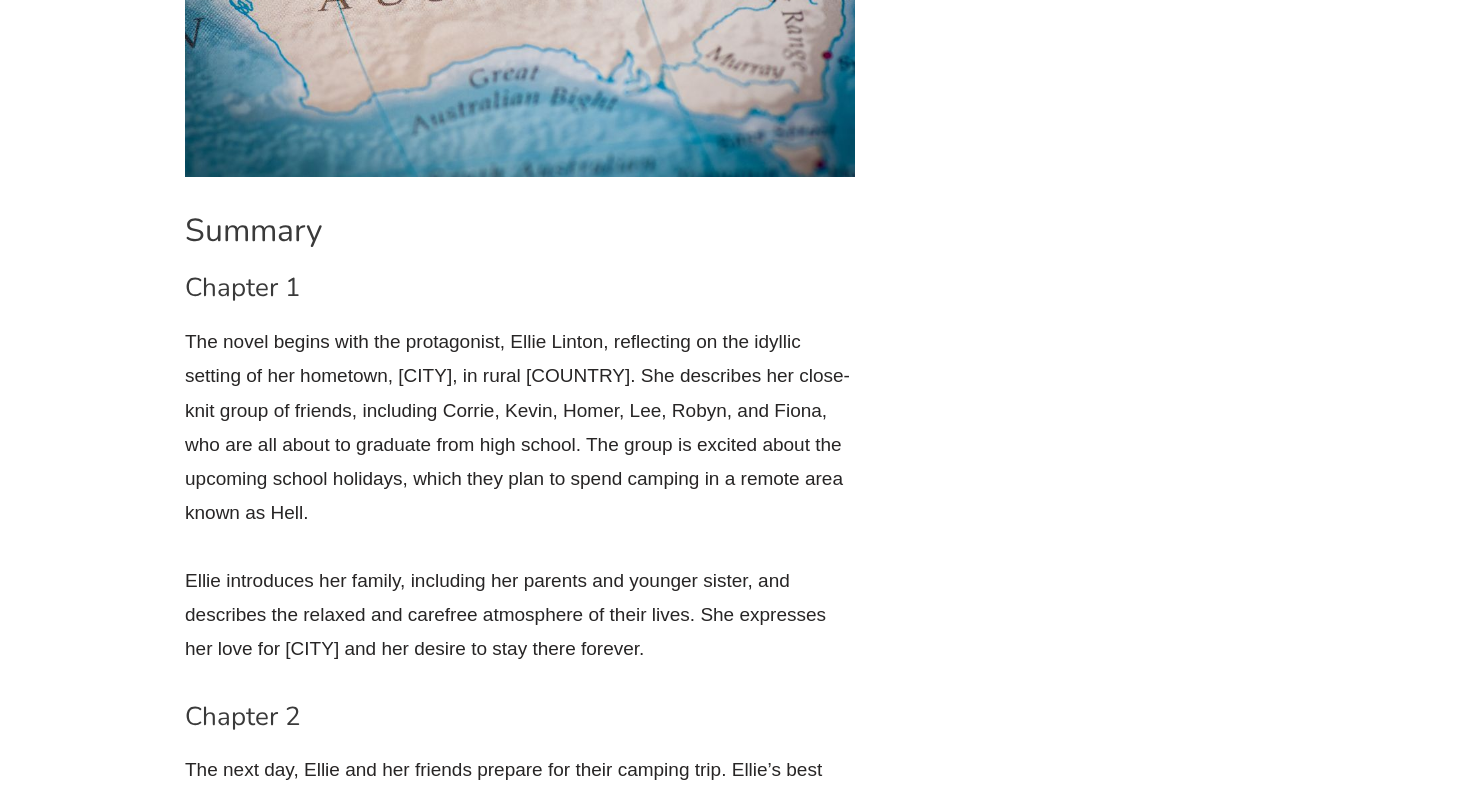 scroll, scrollTop: 4619, scrollLeft: 0, axis: vertical 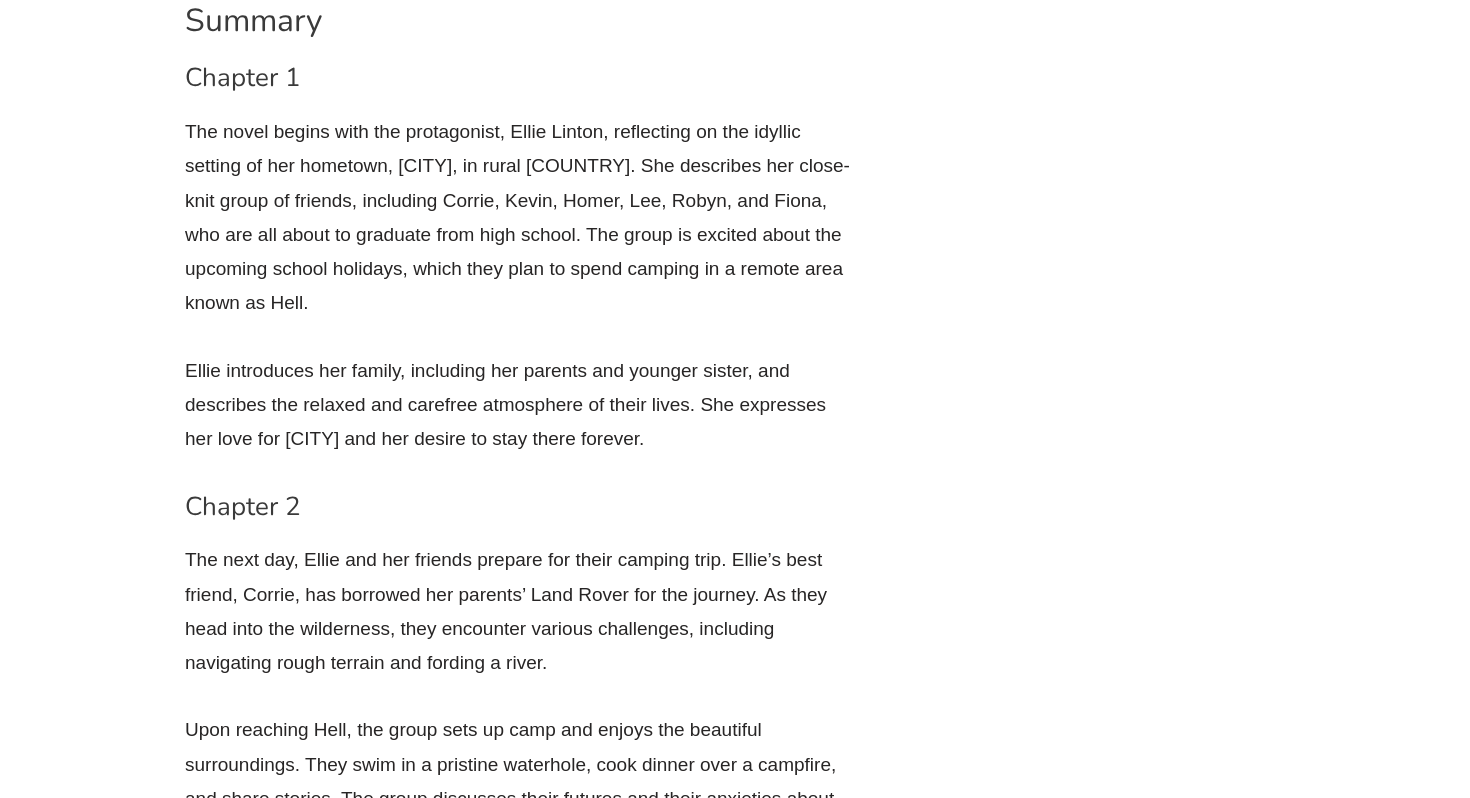 drag, startPoint x: 960, startPoint y: 383, endPoint x: 758, endPoint y: 354, distance: 204.07106 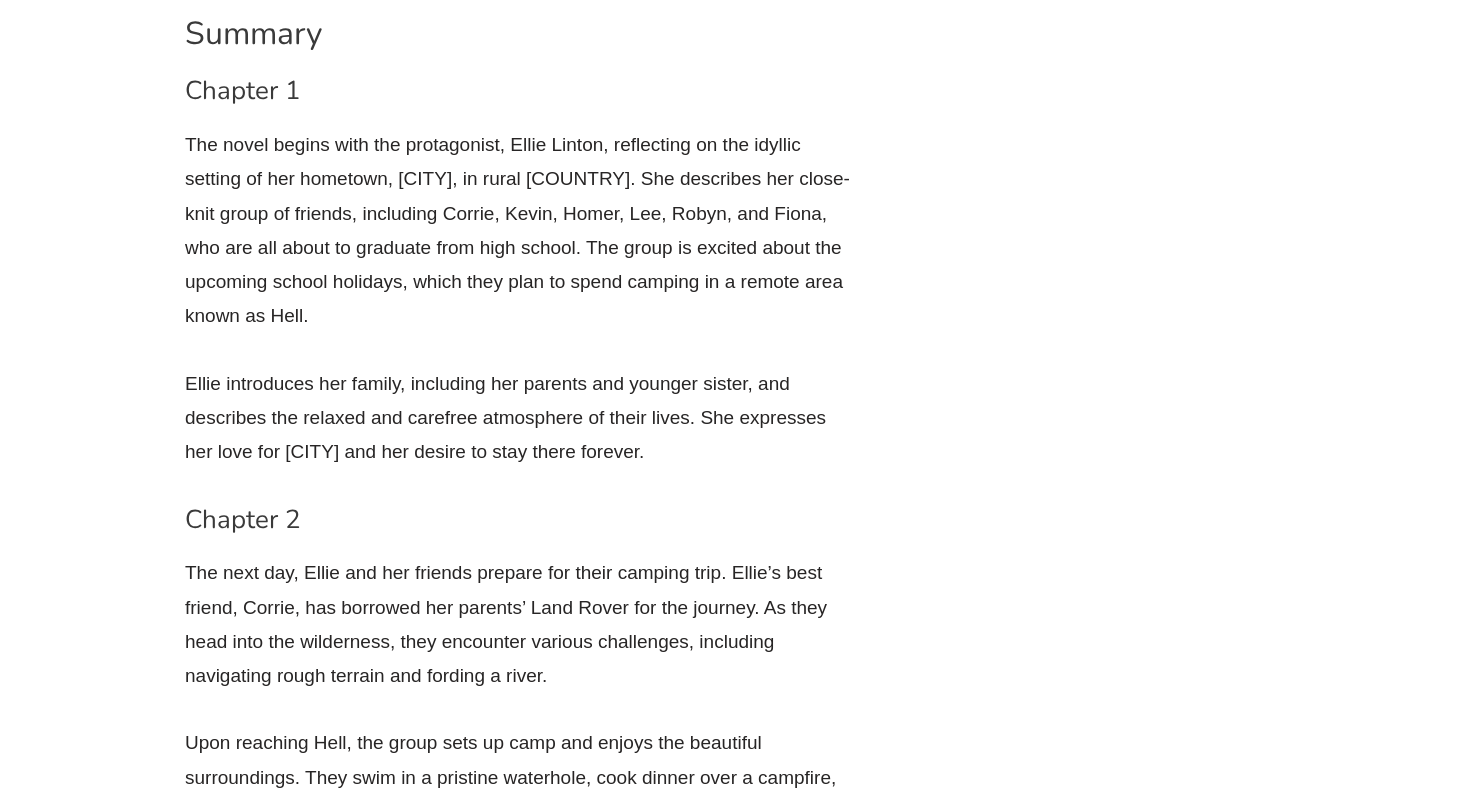 scroll, scrollTop: 4610, scrollLeft: 0, axis: vertical 